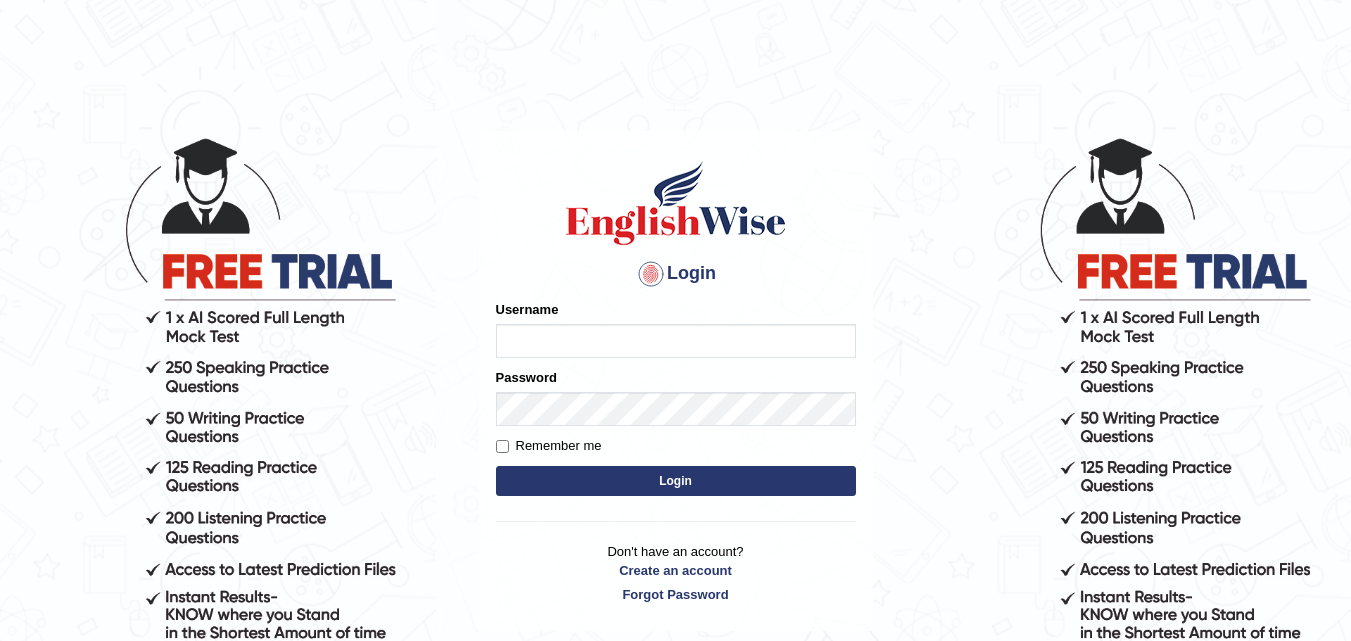 scroll, scrollTop: 0, scrollLeft: 0, axis: both 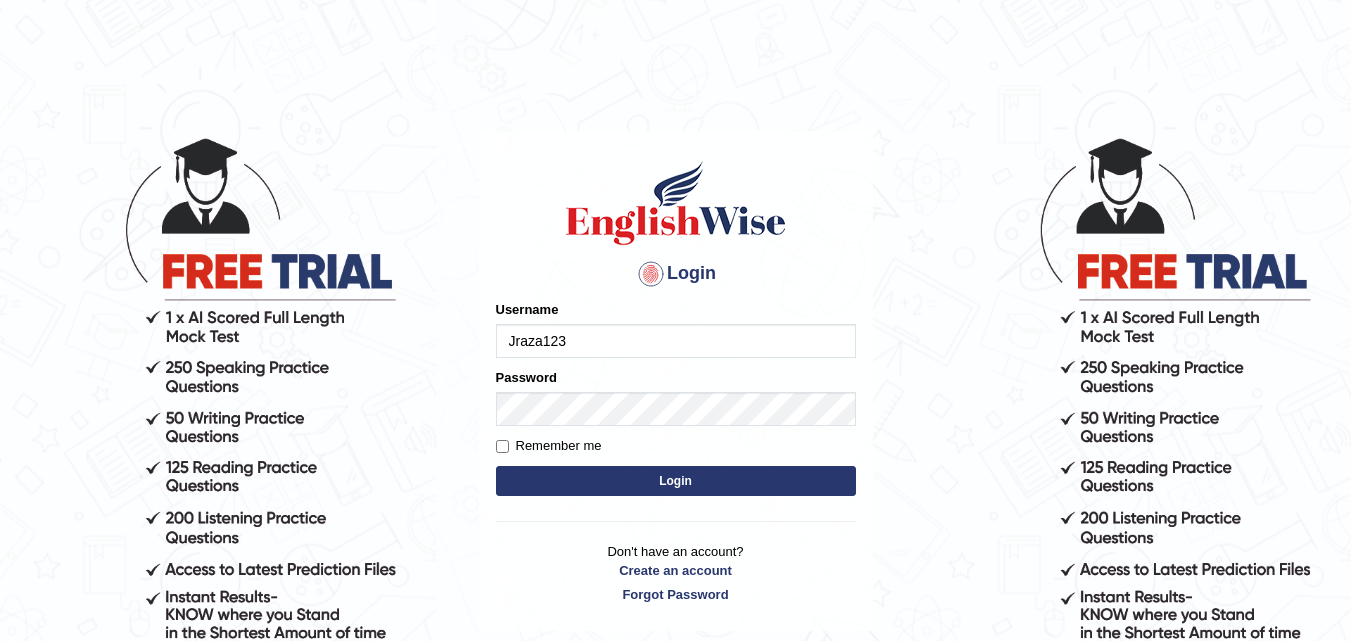 click on "Login" at bounding box center [676, 481] 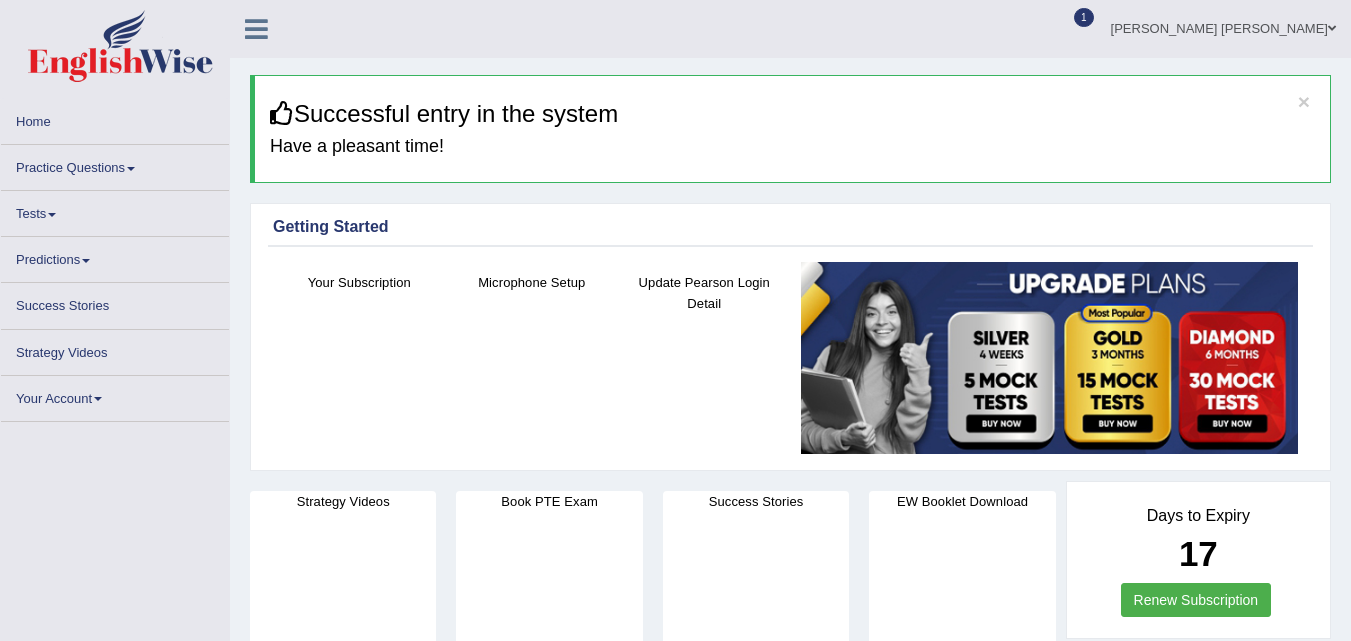 scroll, scrollTop: 0, scrollLeft: 0, axis: both 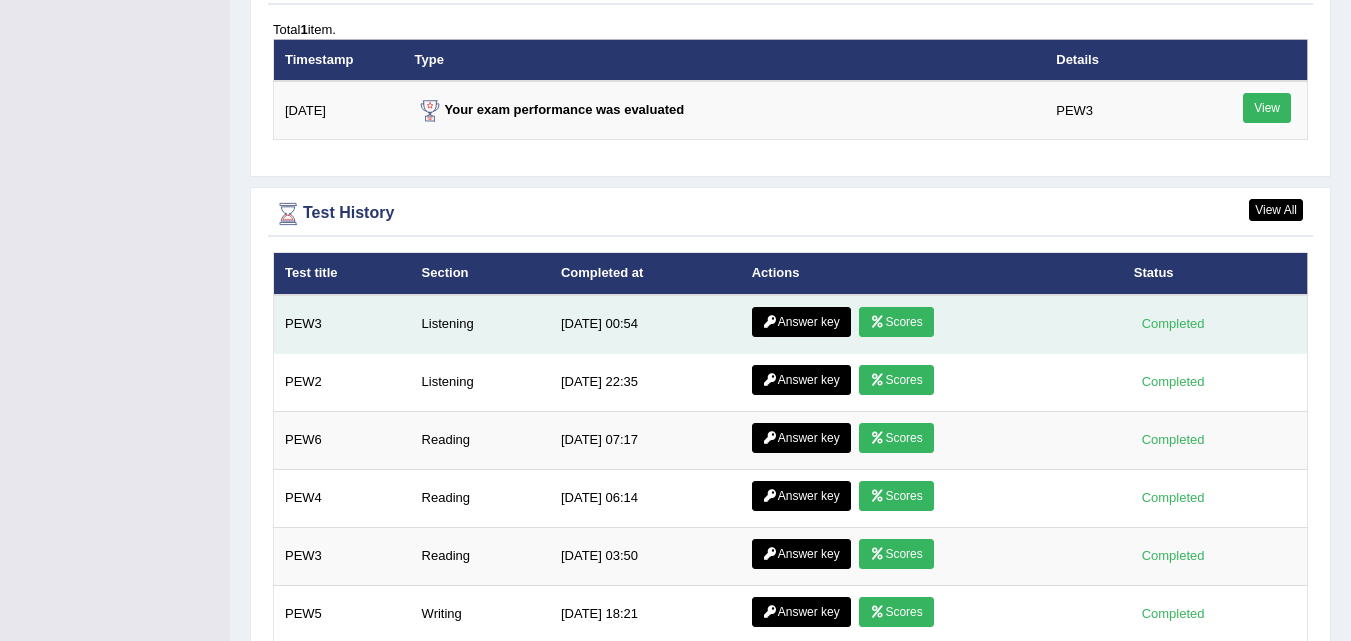 click on "Scores" at bounding box center (896, 322) 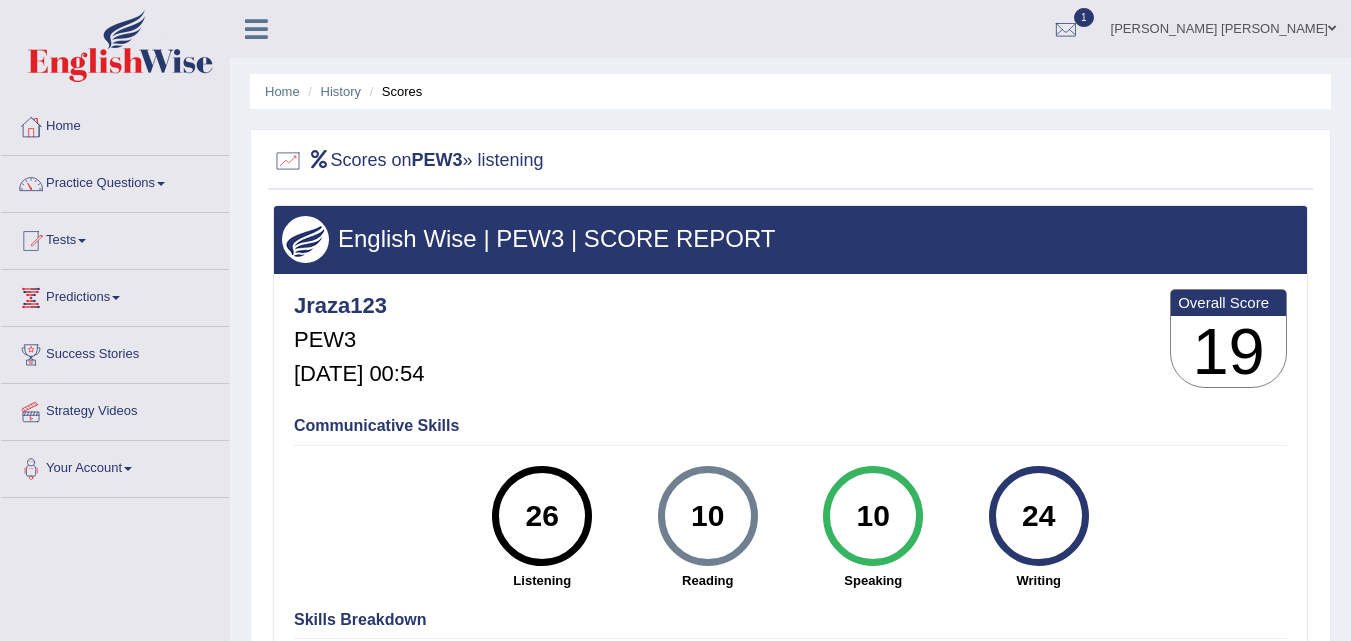 scroll, scrollTop: 0, scrollLeft: 0, axis: both 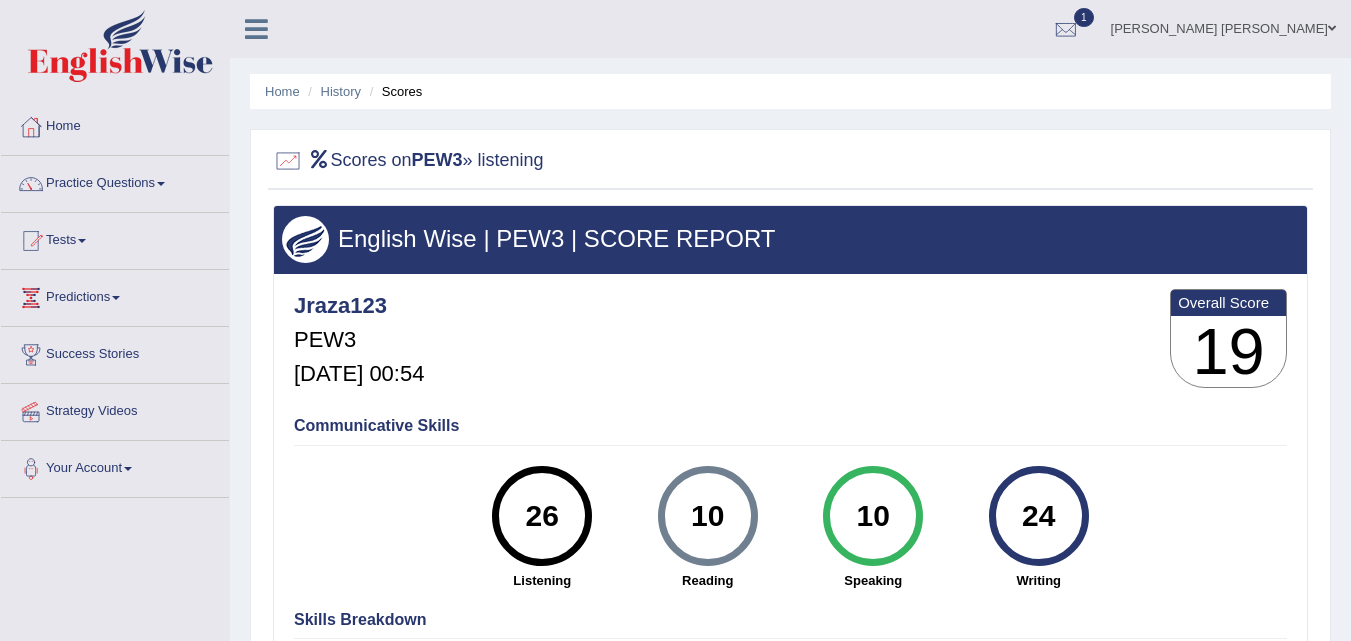 click at bounding box center (256, 29) 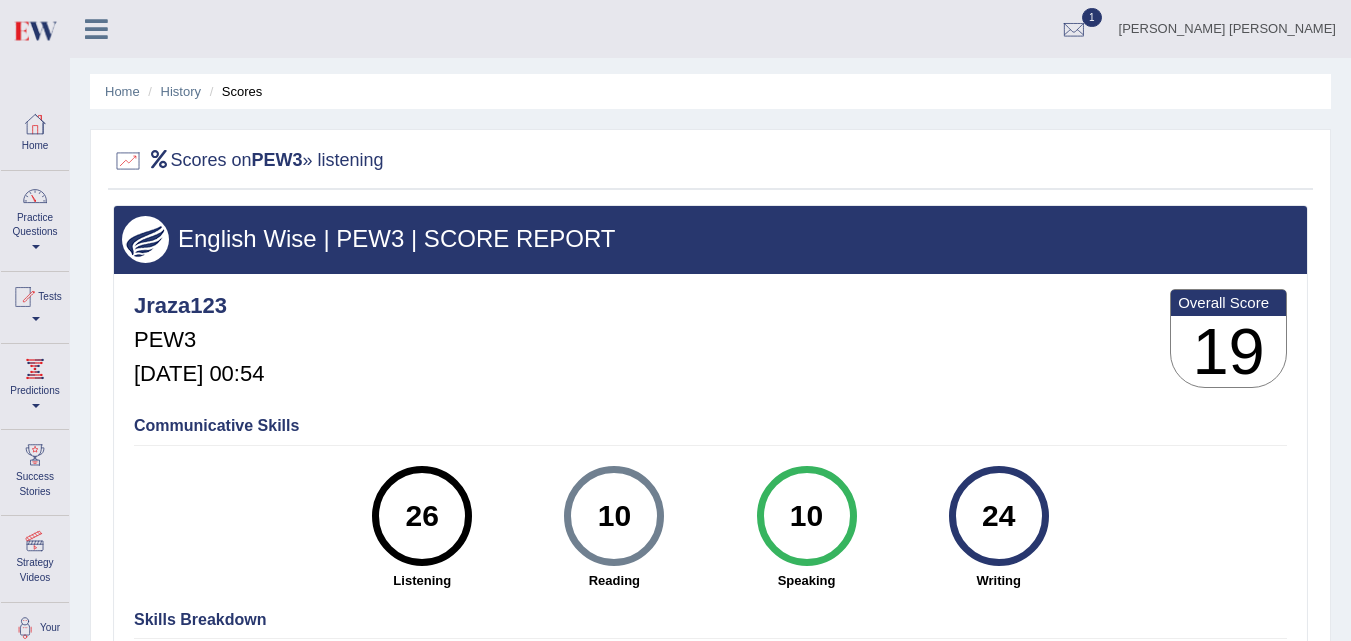 click at bounding box center [96, 27] 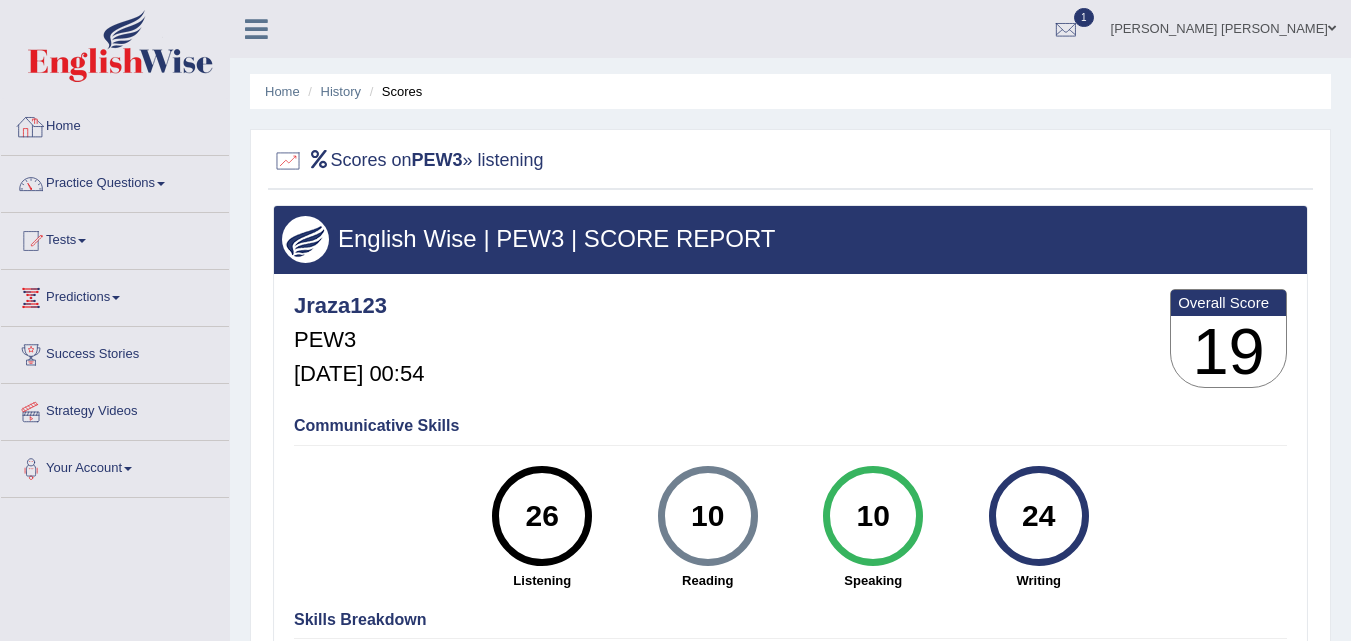 click on "Home" at bounding box center [115, 124] 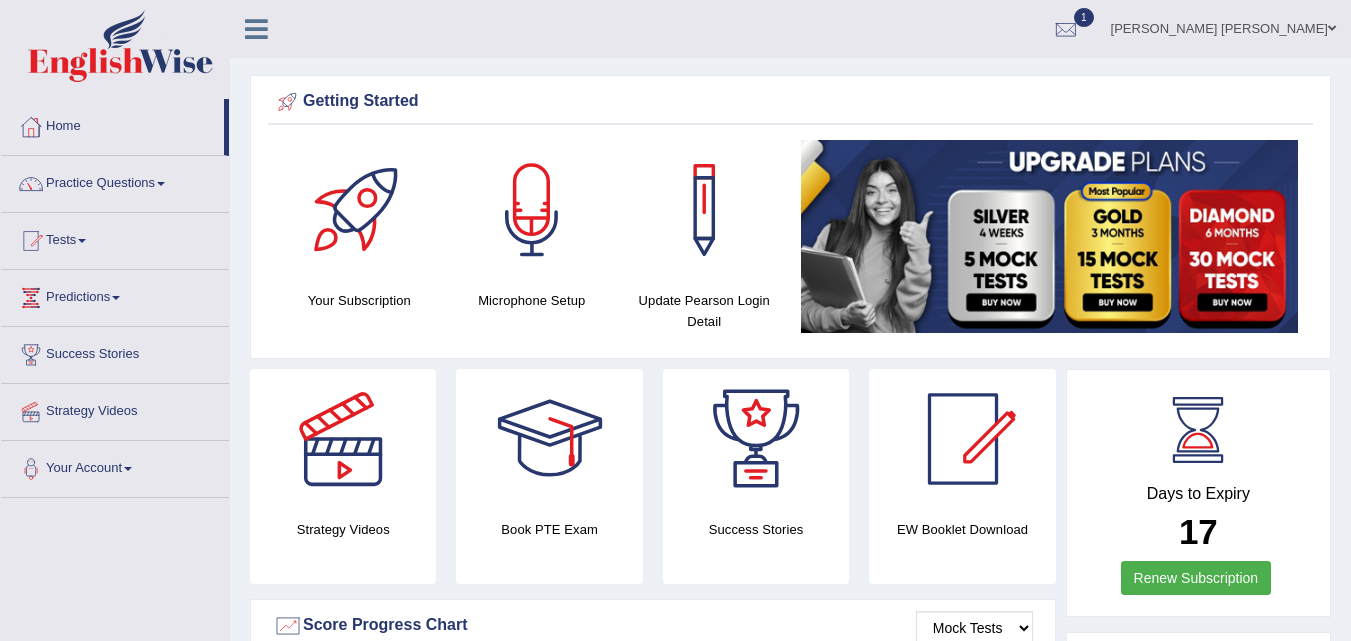 scroll, scrollTop: 0, scrollLeft: 0, axis: both 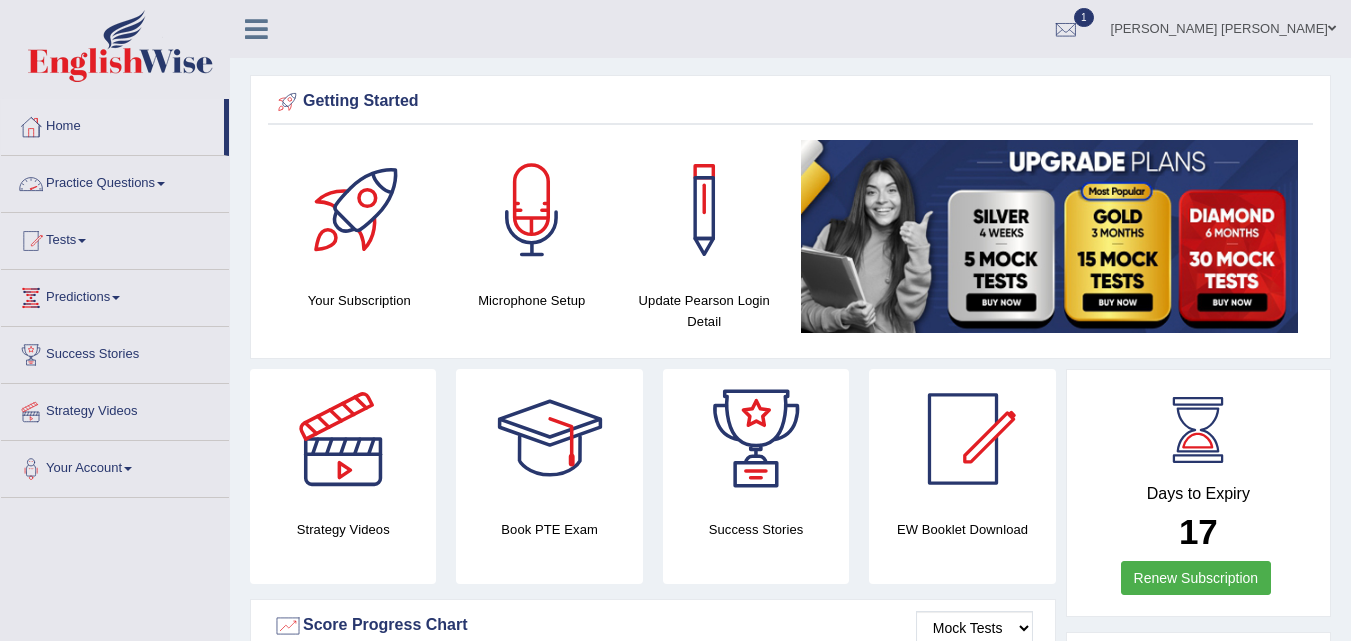 click on "Practice Questions" at bounding box center [115, 181] 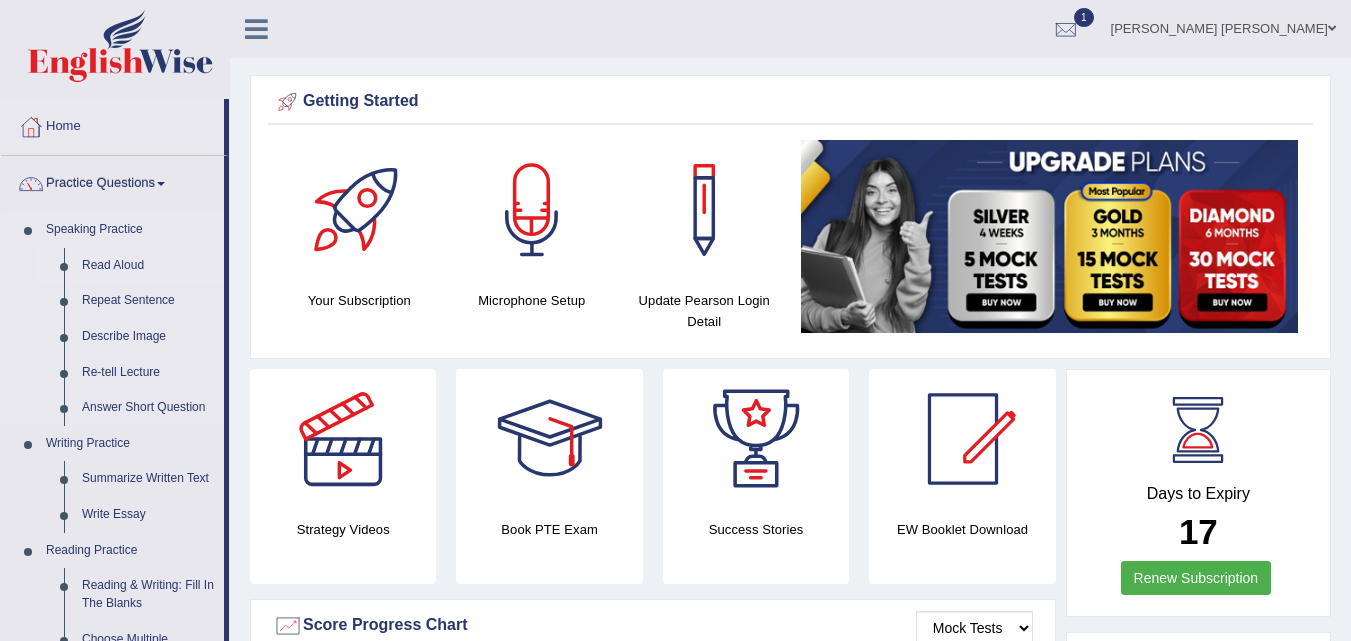 click on "Read Aloud" at bounding box center [148, 266] 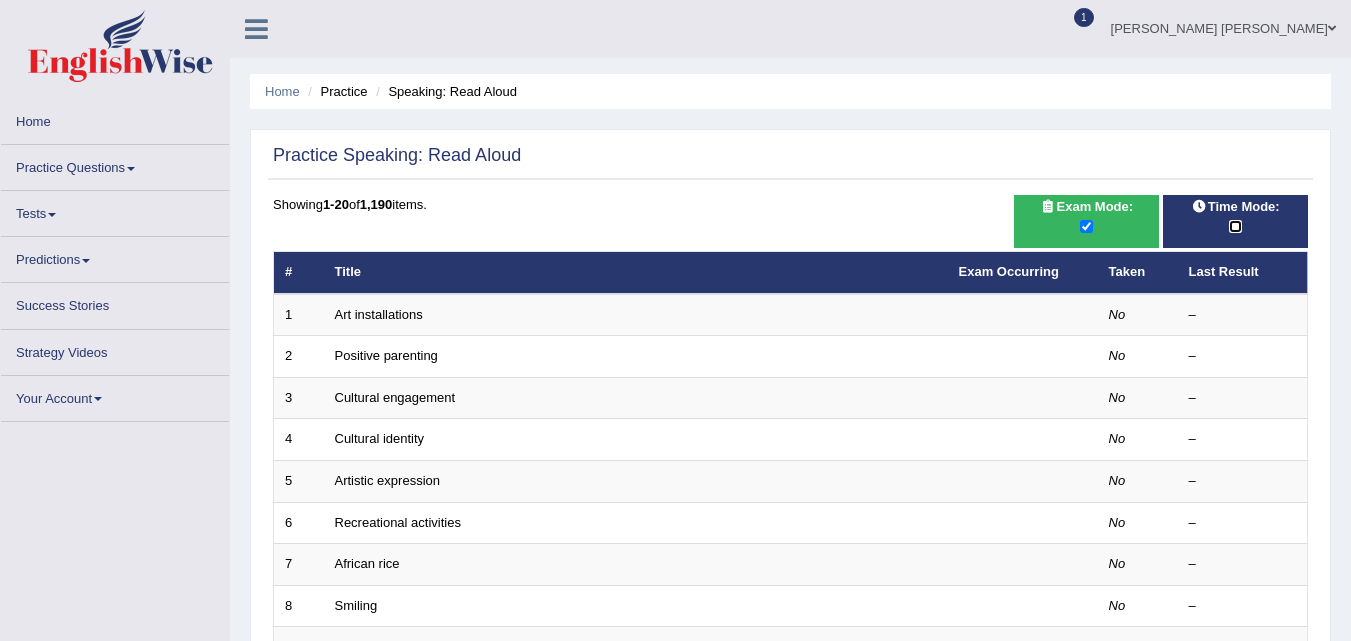 click at bounding box center (1235, 226) 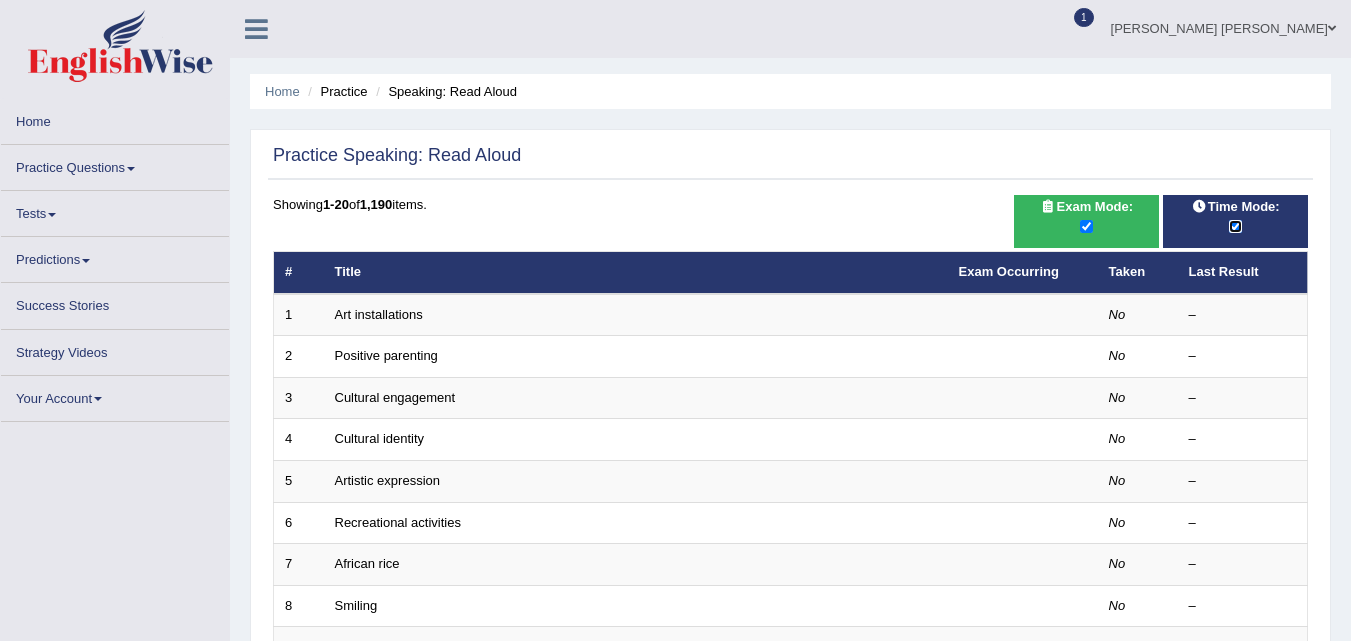 scroll, scrollTop: 0, scrollLeft: 0, axis: both 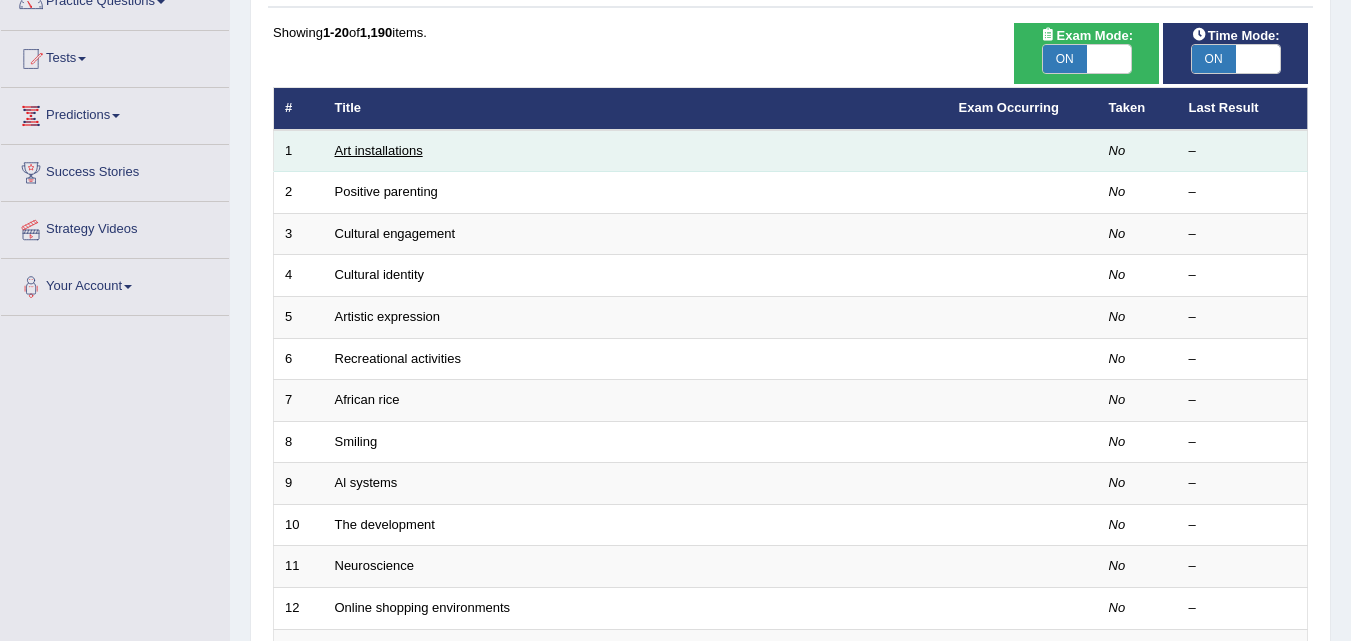 click on "Art installations" at bounding box center (379, 150) 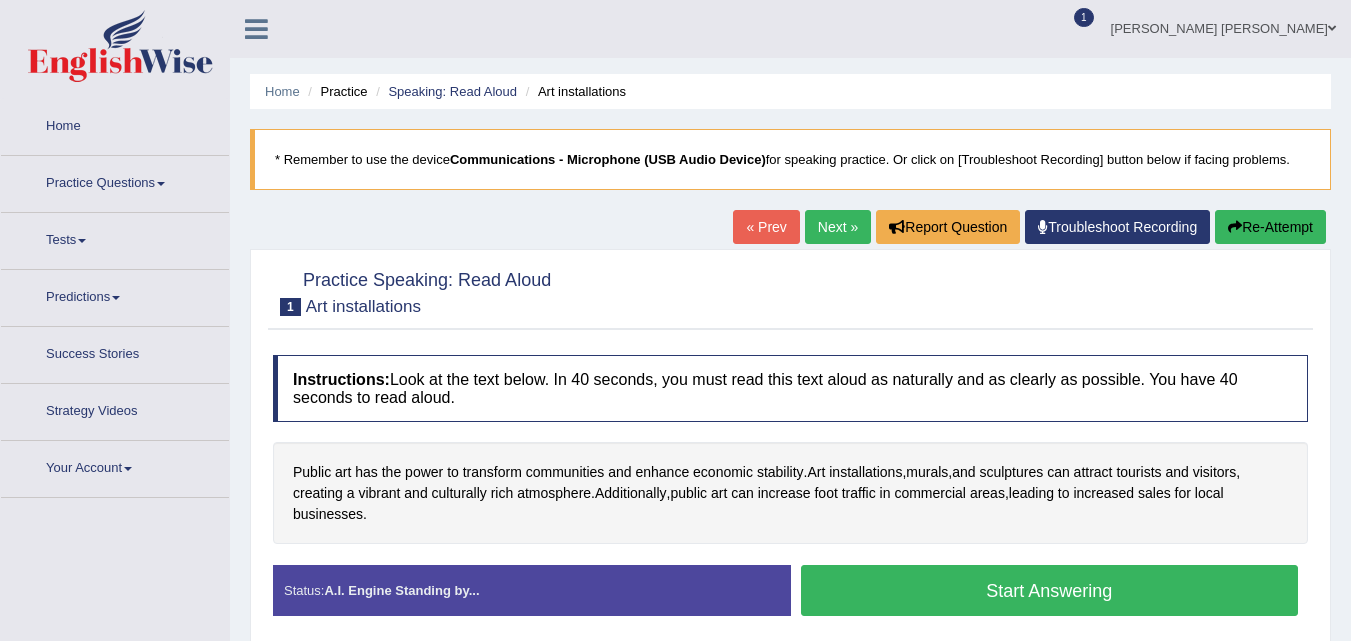 scroll, scrollTop: 0, scrollLeft: 0, axis: both 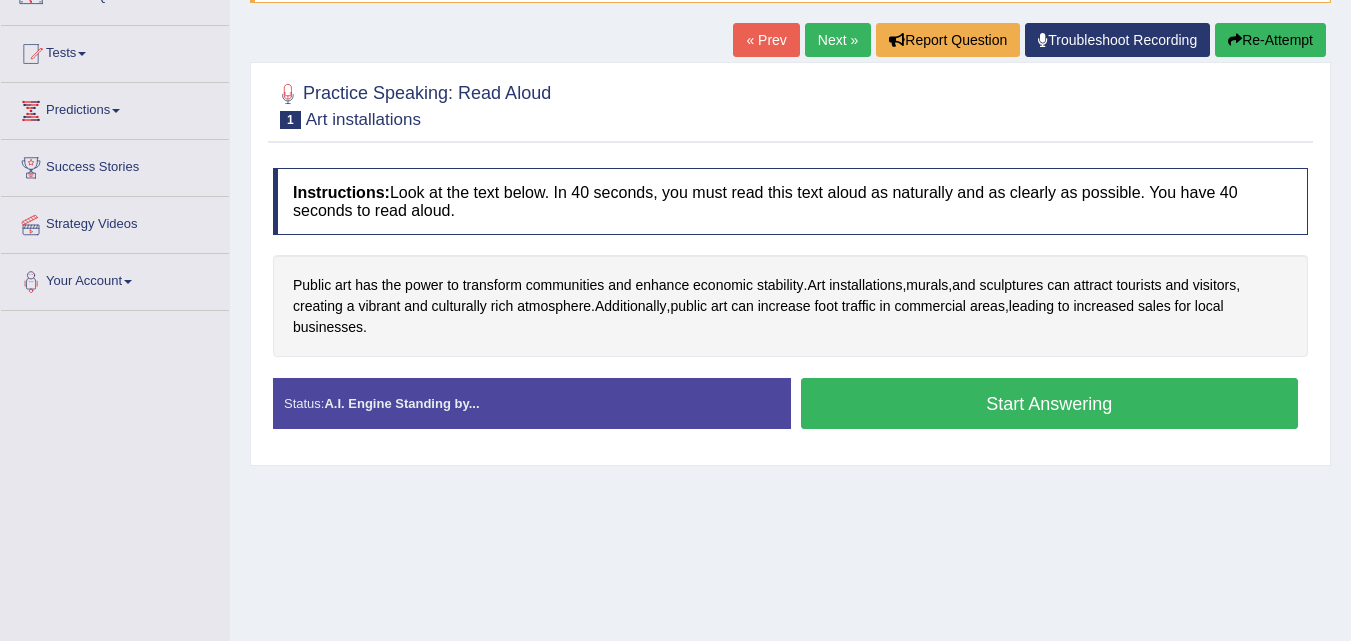 click on "Start Answering" at bounding box center (1050, 403) 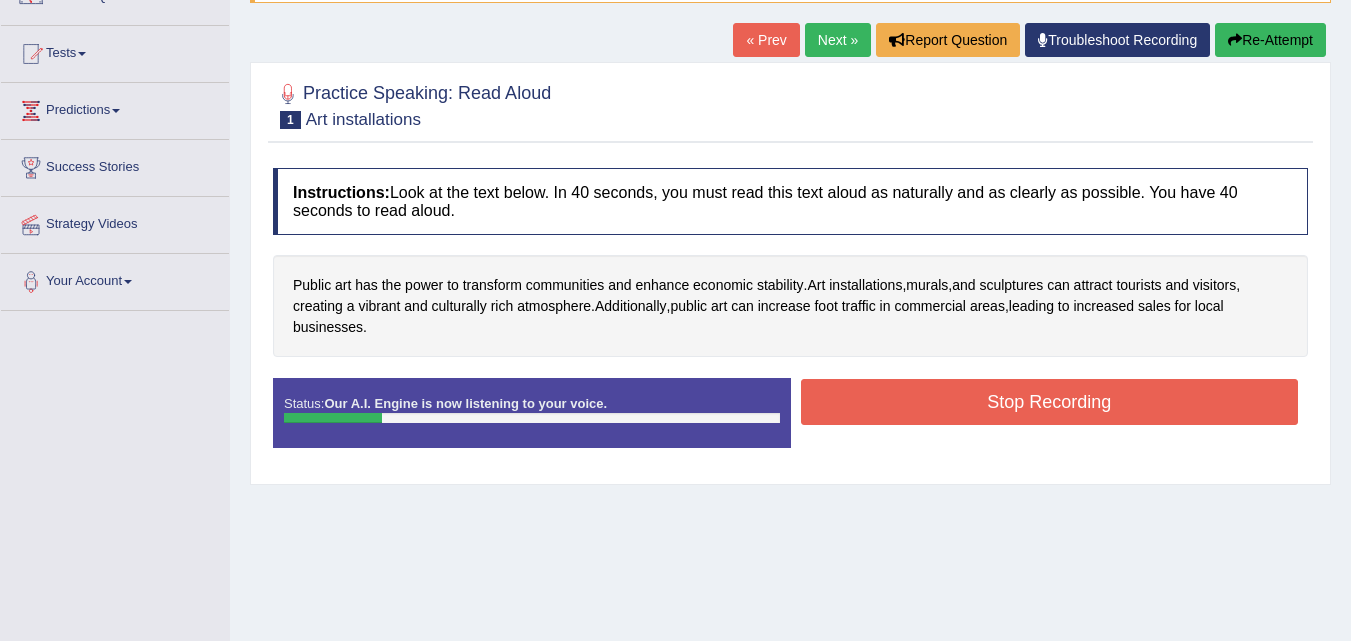 click on "Home" at bounding box center (115, -63) 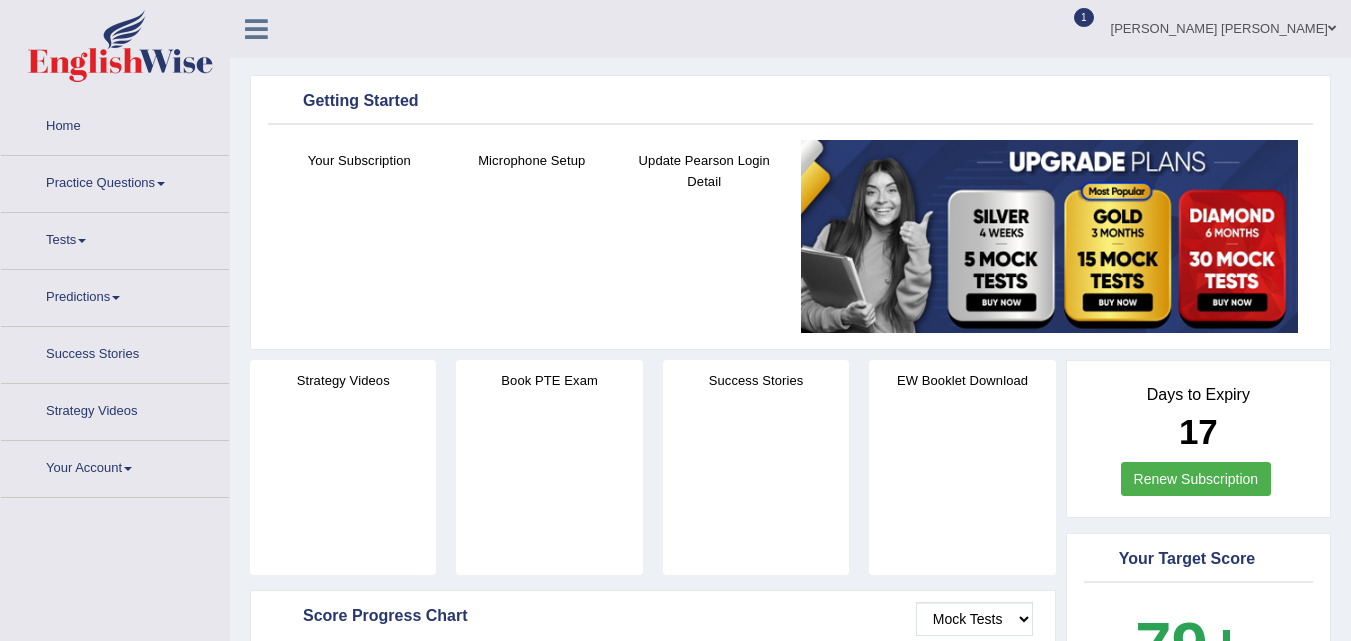 click on "Practice Questions" at bounding box center (115, 181) 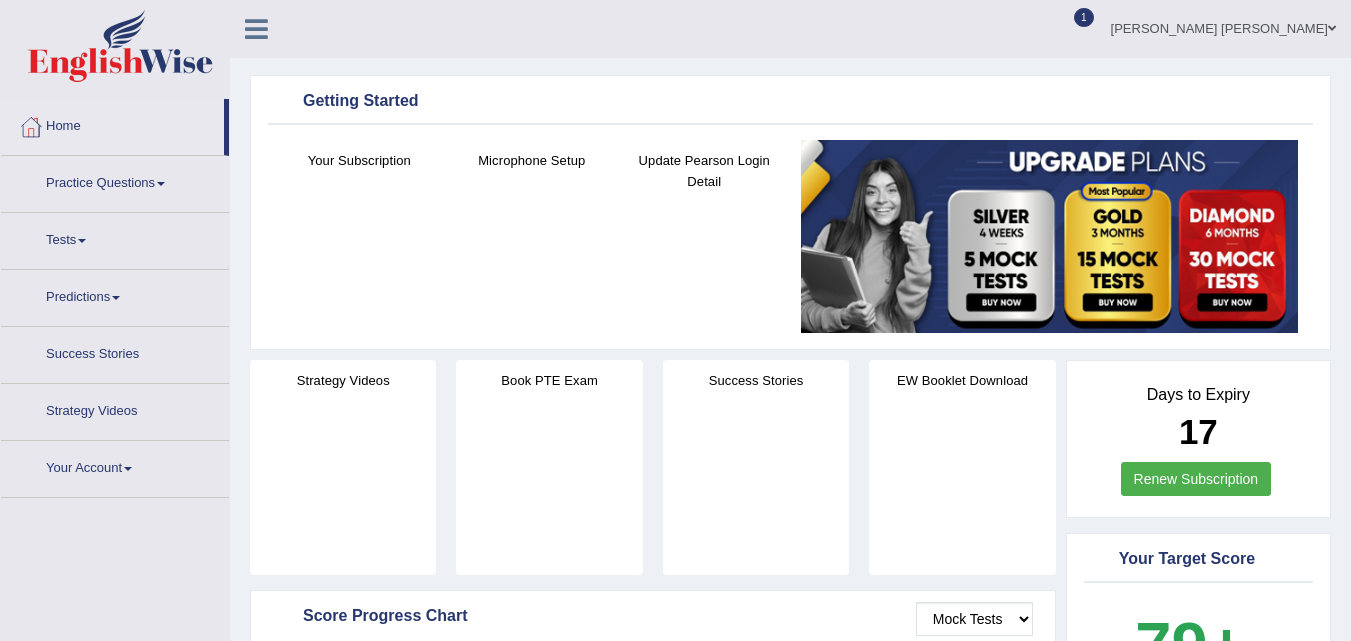 click on "Practice Questions" at bounding box center (115, 181) 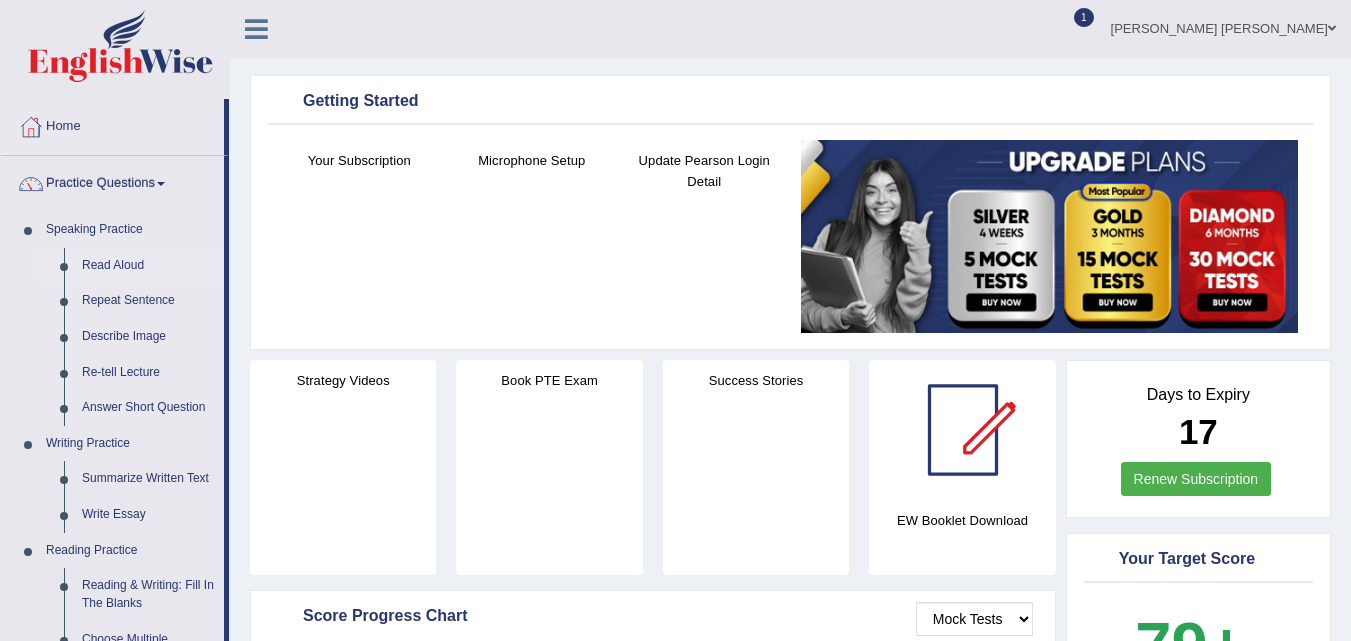 click on "Read Aloud" at bounding box center (148, 266) 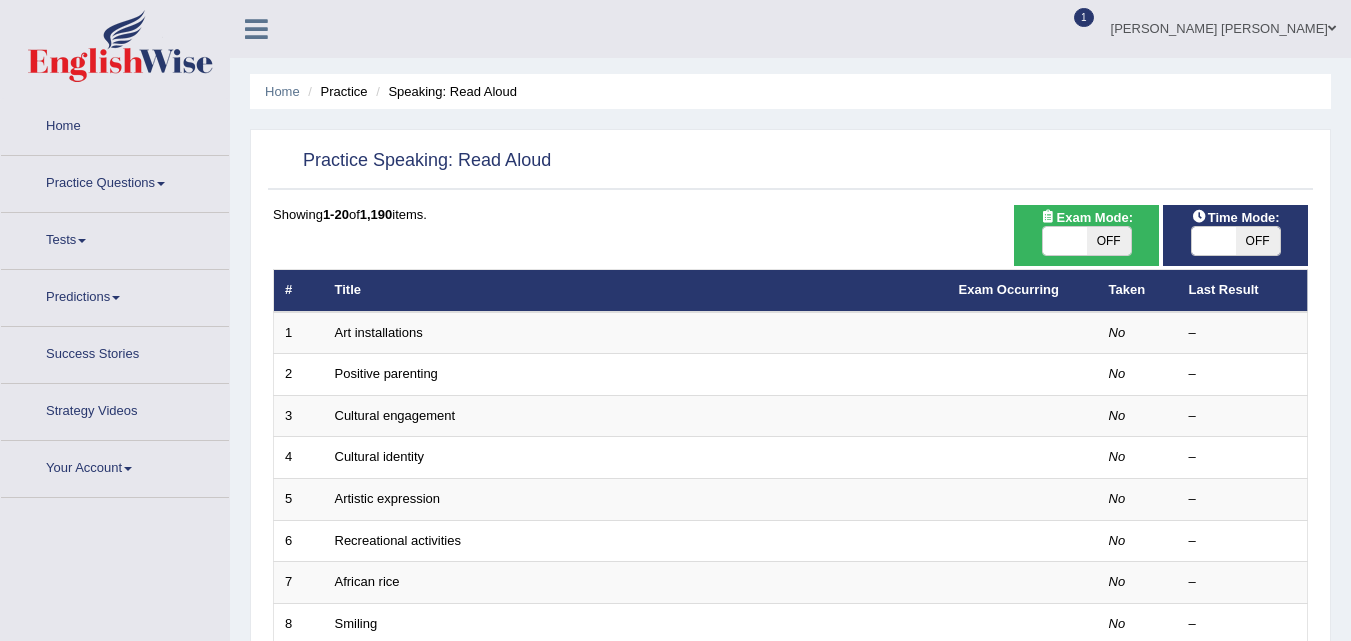 scroll, scrollTop: 0, scrollLeft: 0, axis: both 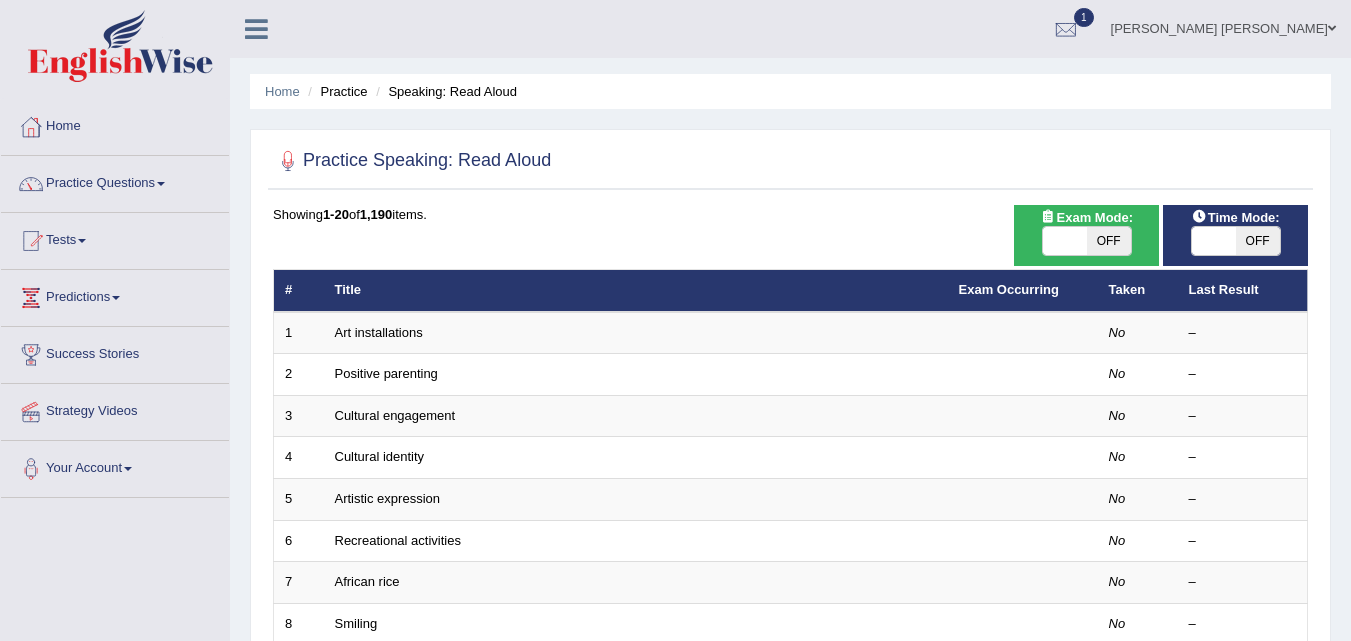 click on "OFF" at bounding box center [1109, 241] 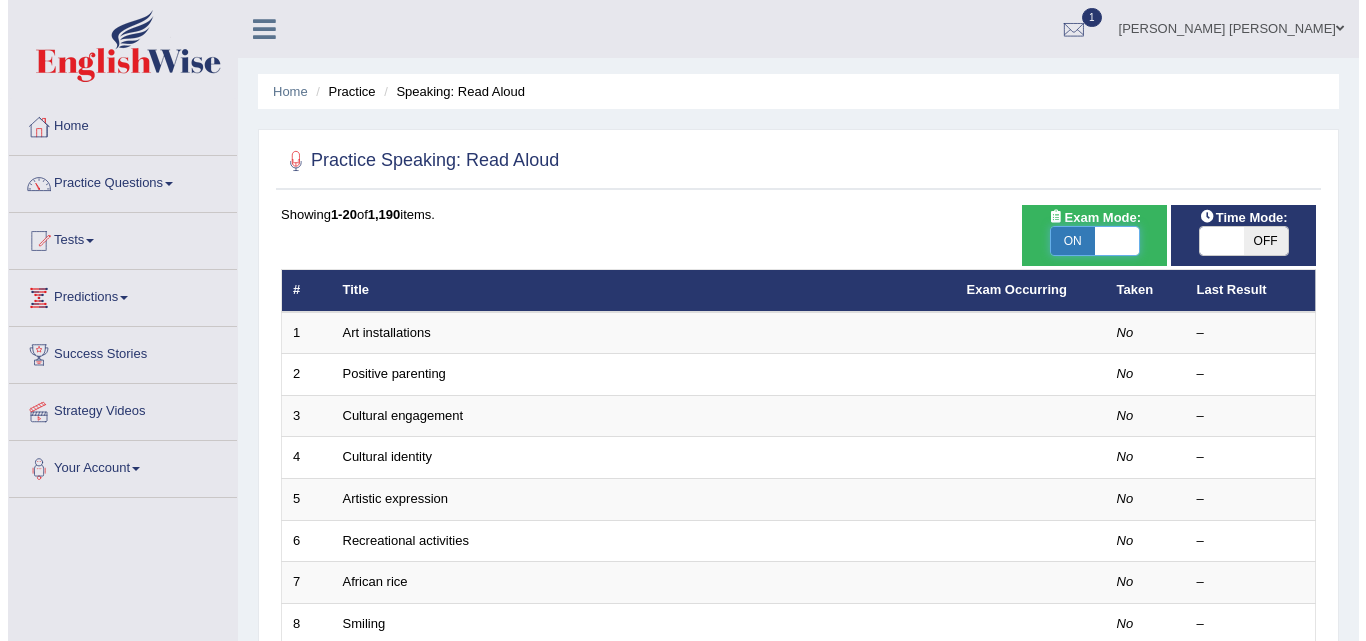 scroll, scrollTop: 0, scrollLeft: 0, axis: both 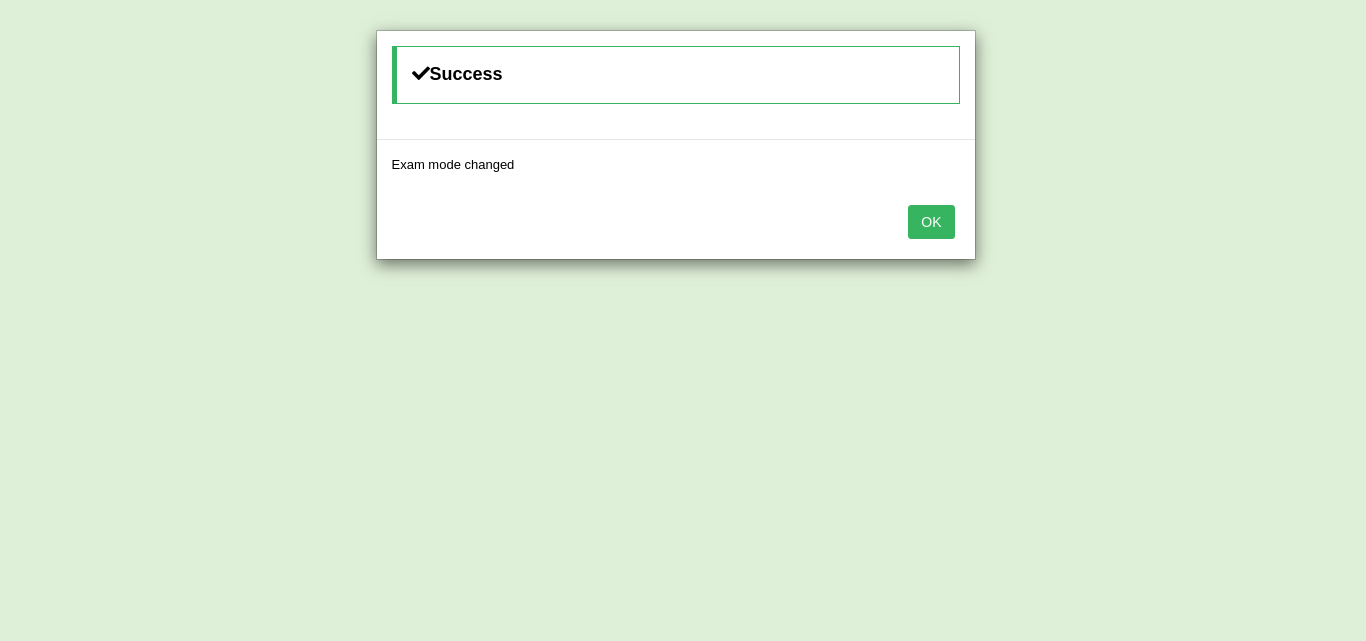 click on "OK" at bounding box center (931, 222) 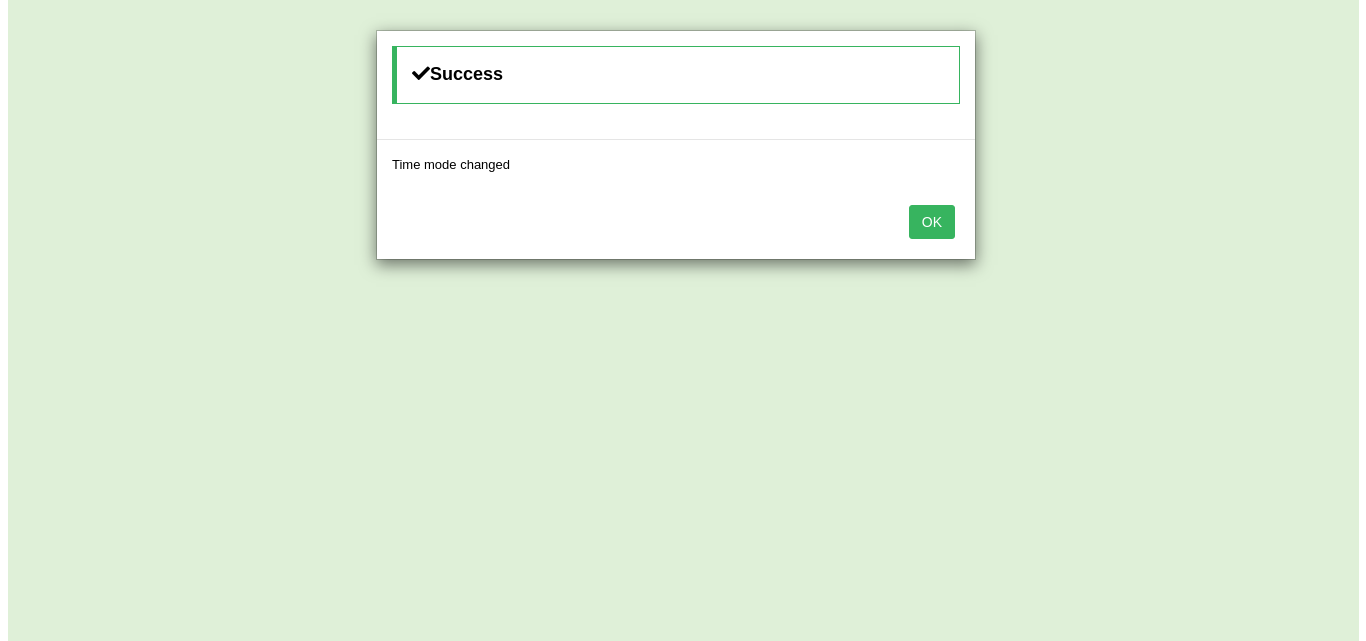 scroll, scrollTop: 0, scrollLeft: 0, axis: both 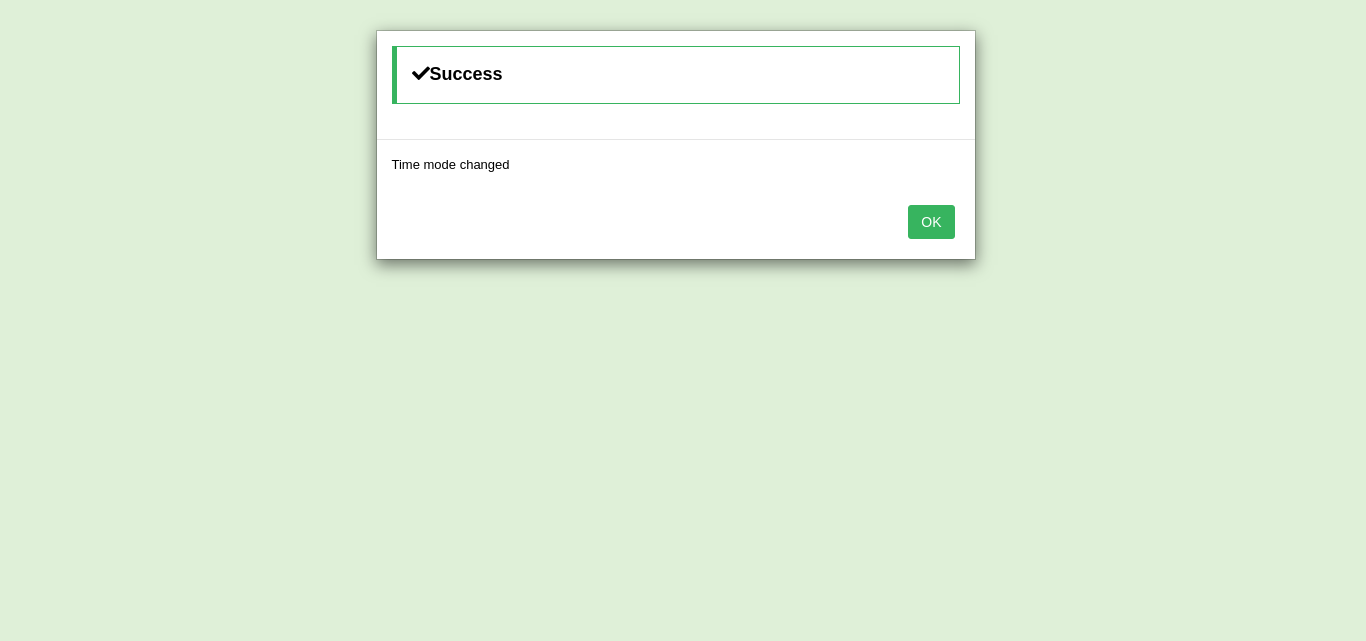 click on "OK" at bounding box center [931, 222] 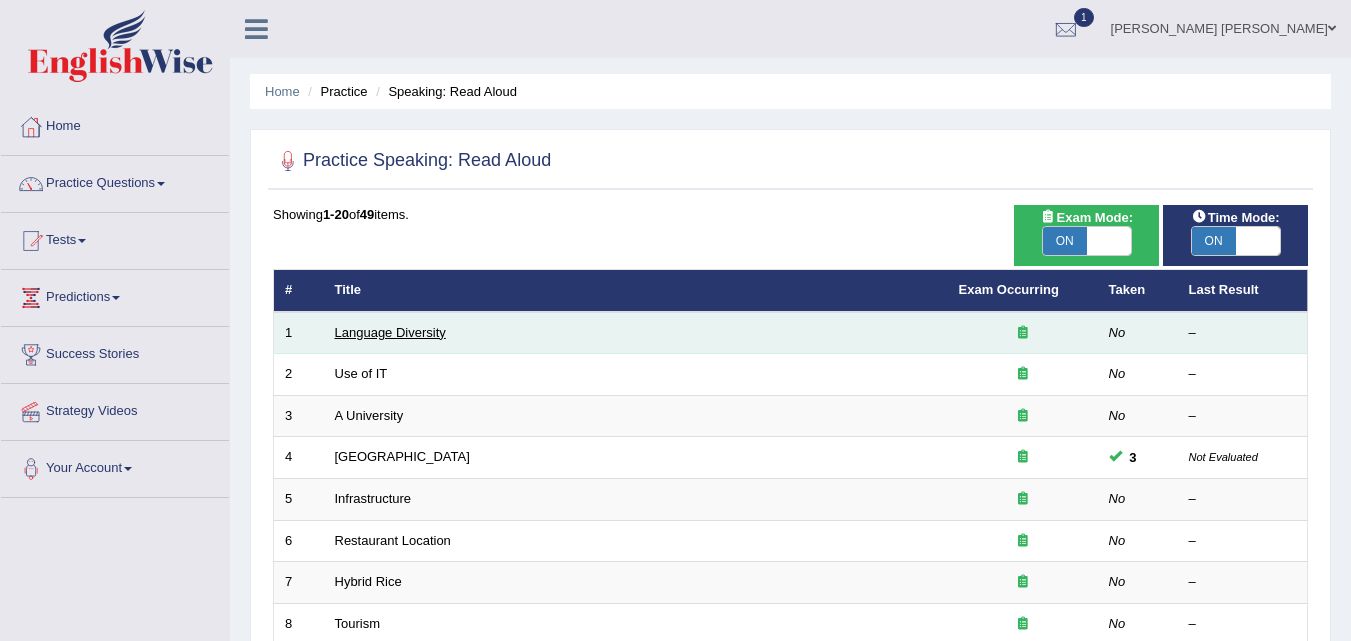 click on "Language Diversity" at bounding box center [390, 332] 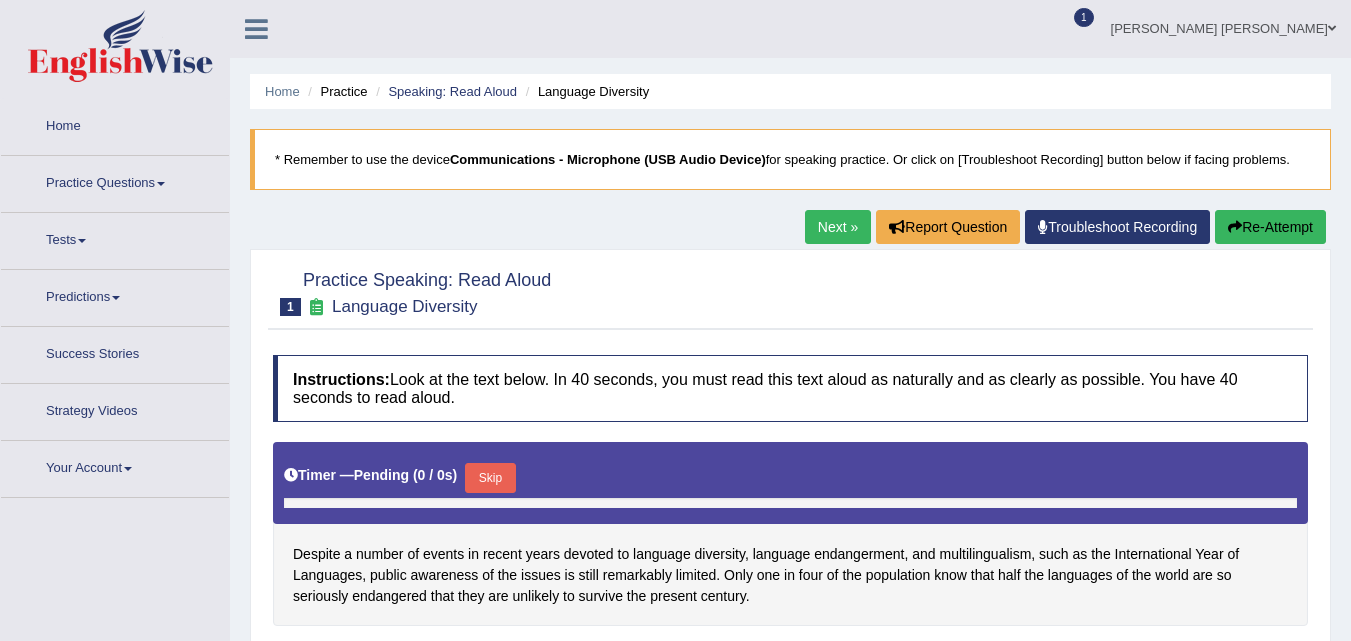 scroll, scrollTop: 0, scrollLeft: 0, axis: both 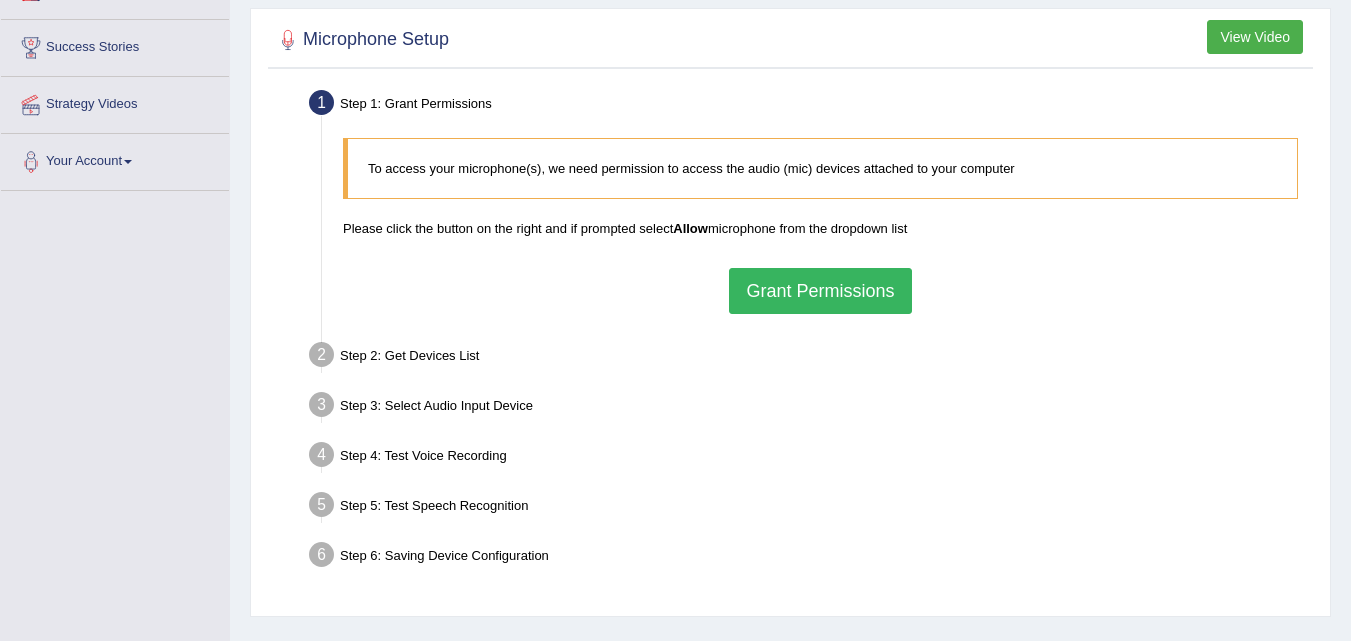 click on "Grant Permissions" at bounding box center (820, 291) 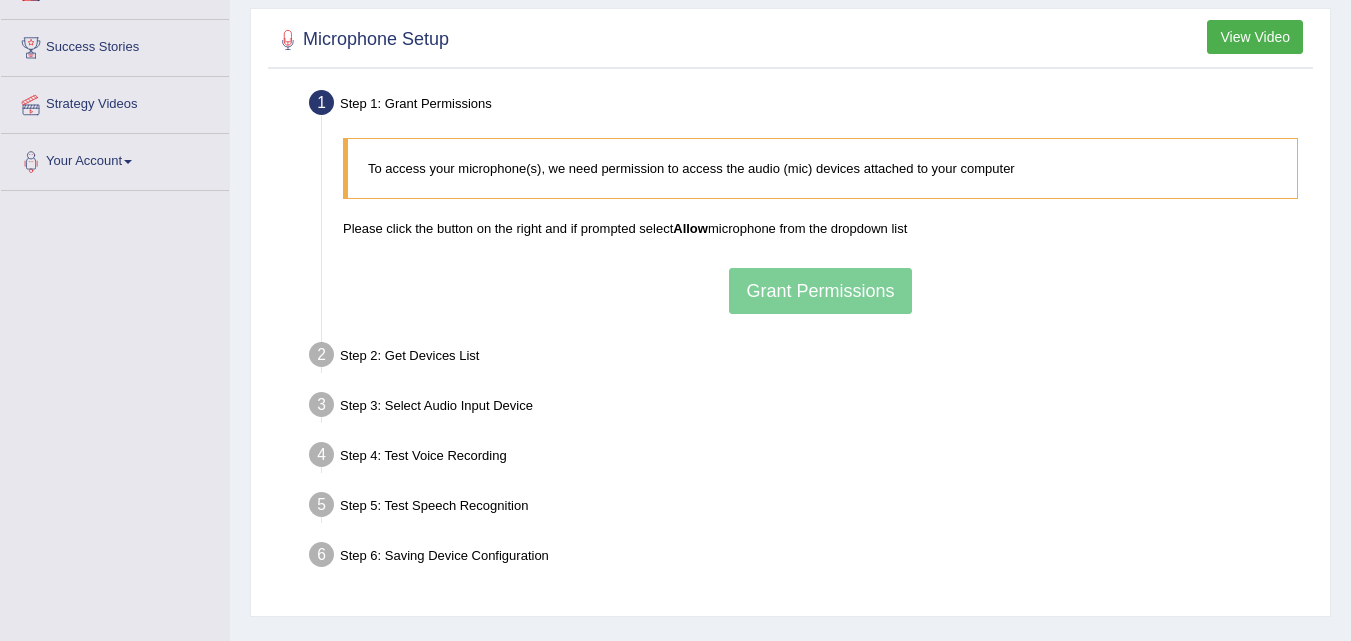 scroll, scrollTop: 307, scrollLeft: 0, axis: vertical 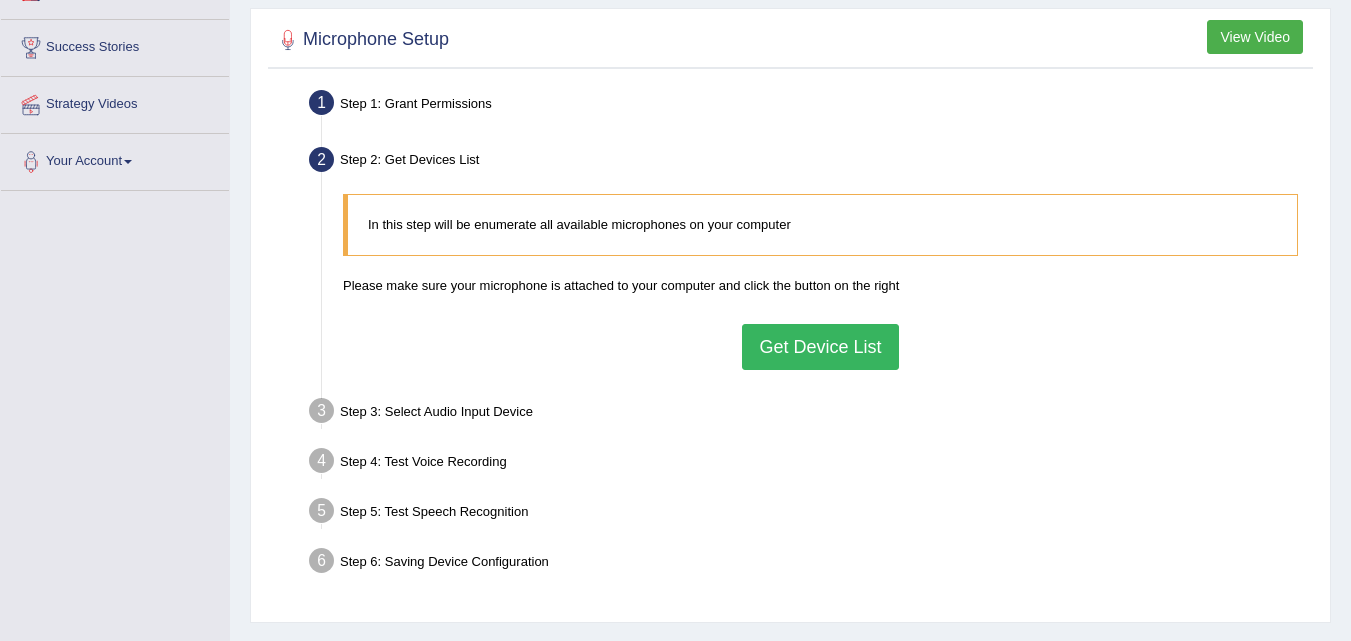 click on "Get Device List" at bounding box center (820, 347) 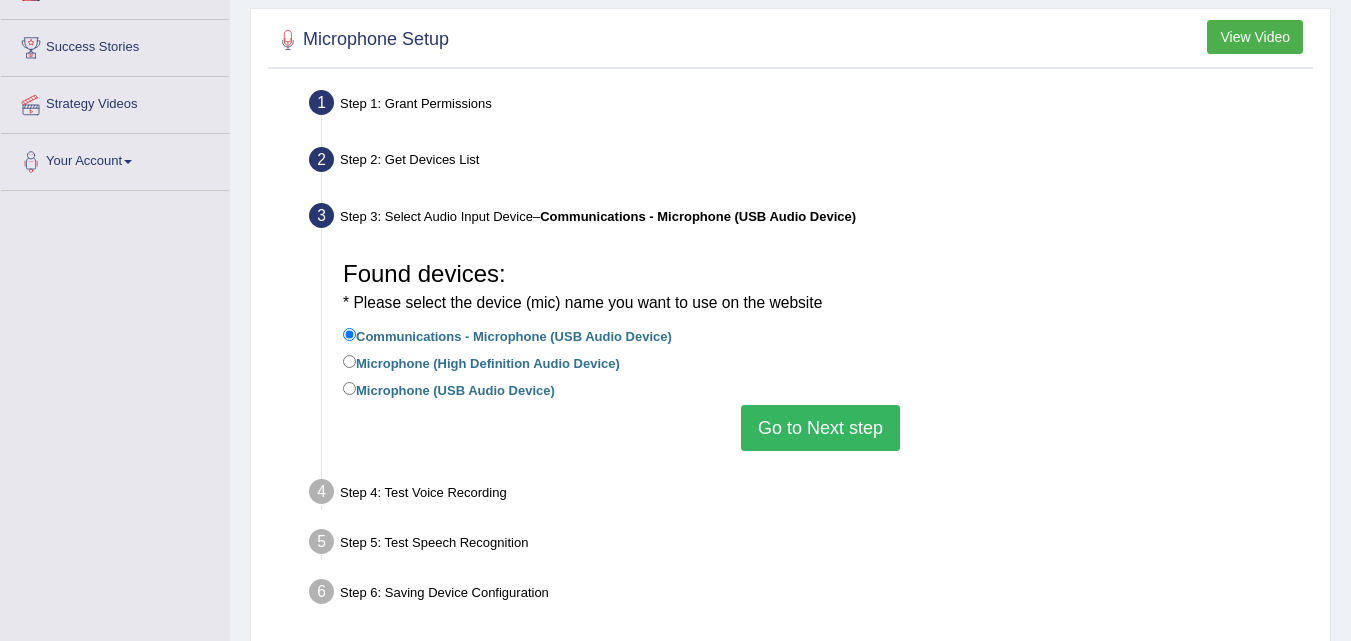 click on "Go to Next step" at bounding box center [820, 428] 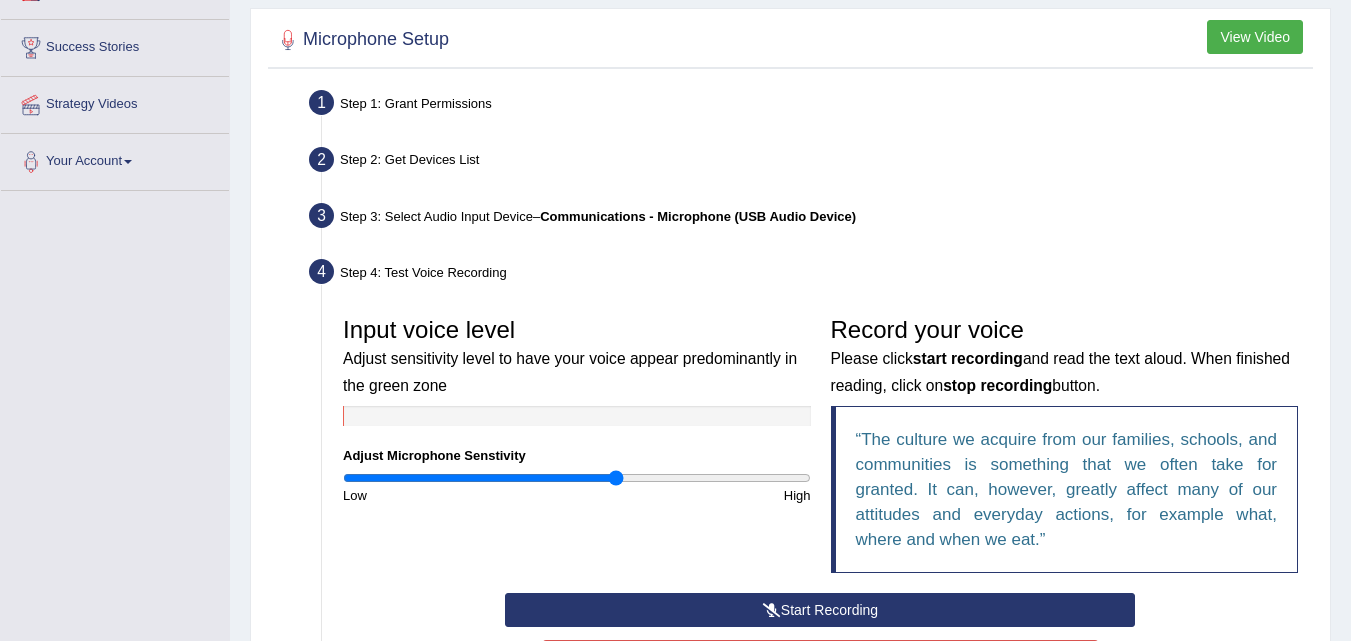 click at bounding box center [577, 478] 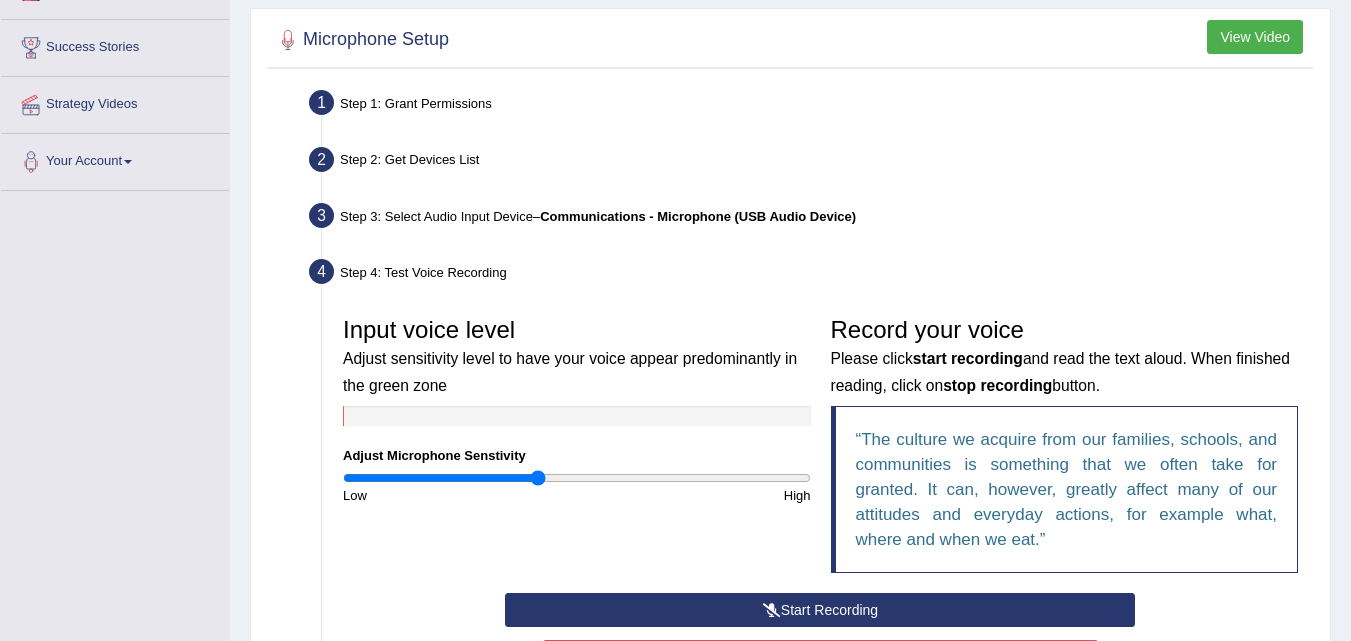 click at bounding box center [577, 478] 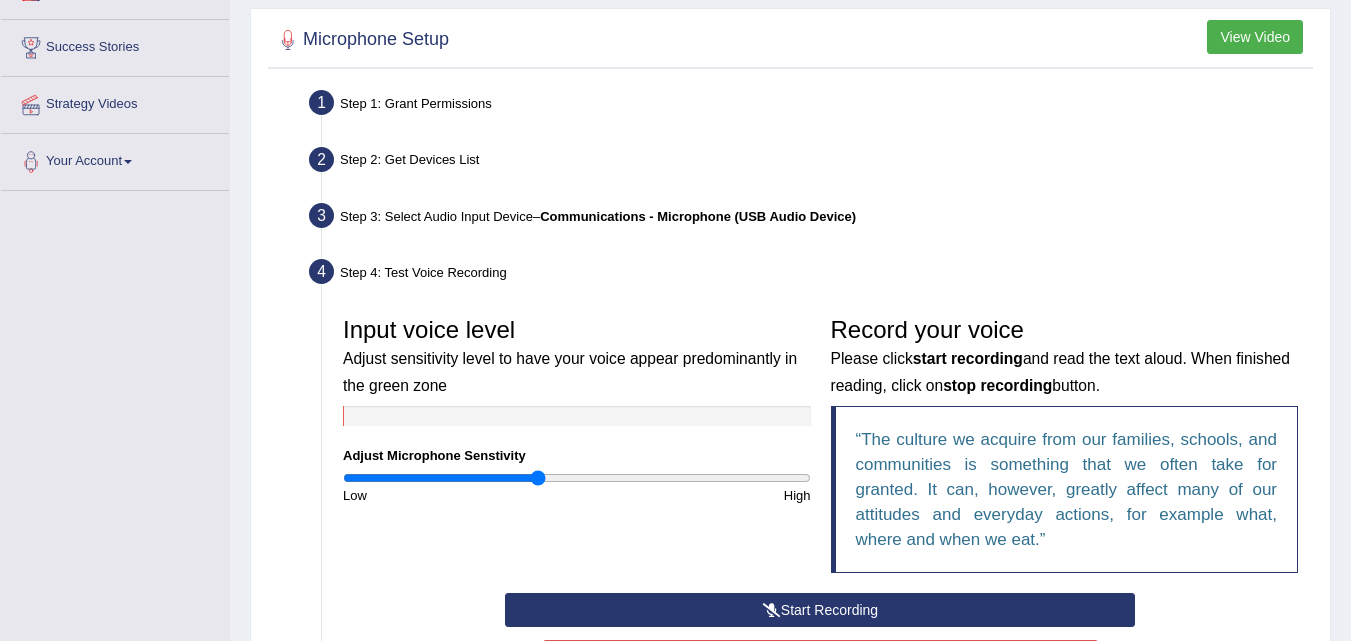 click on "Start Recording" at bounding box center [820, 610] 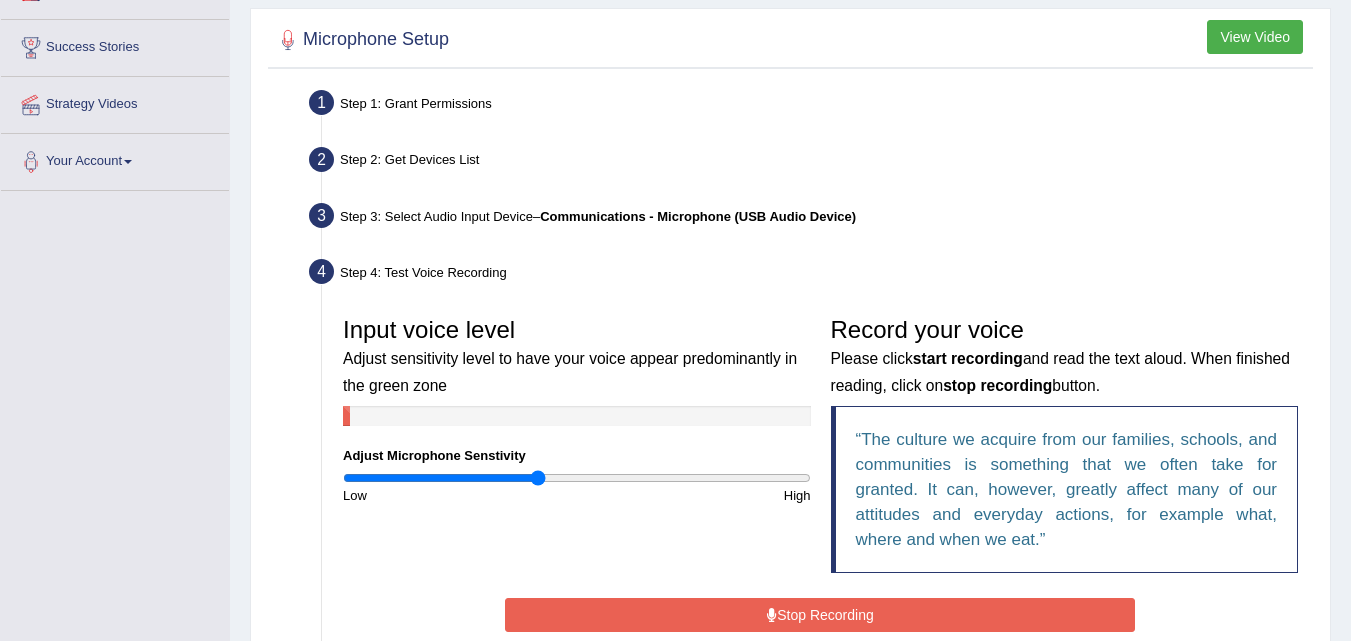 click on "Stop Recording" at bounding box center [820, 615] 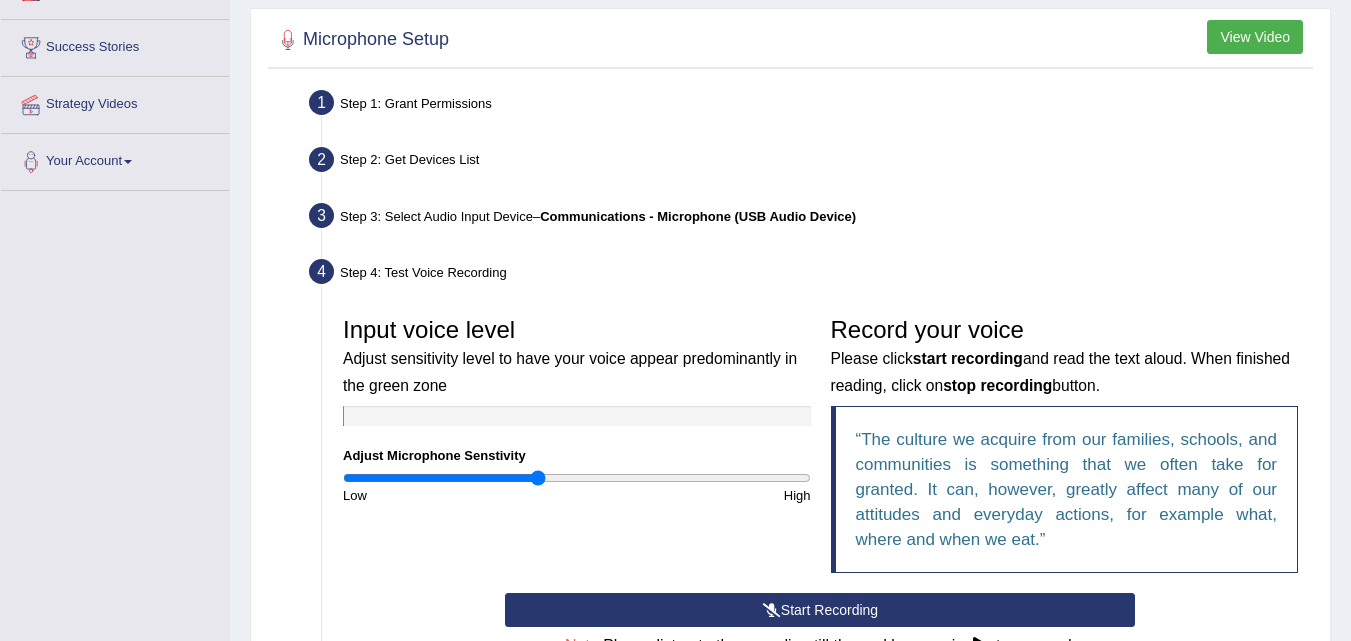 scroll, scrollTop: 533, scrollLeft: 0, axis: vertical 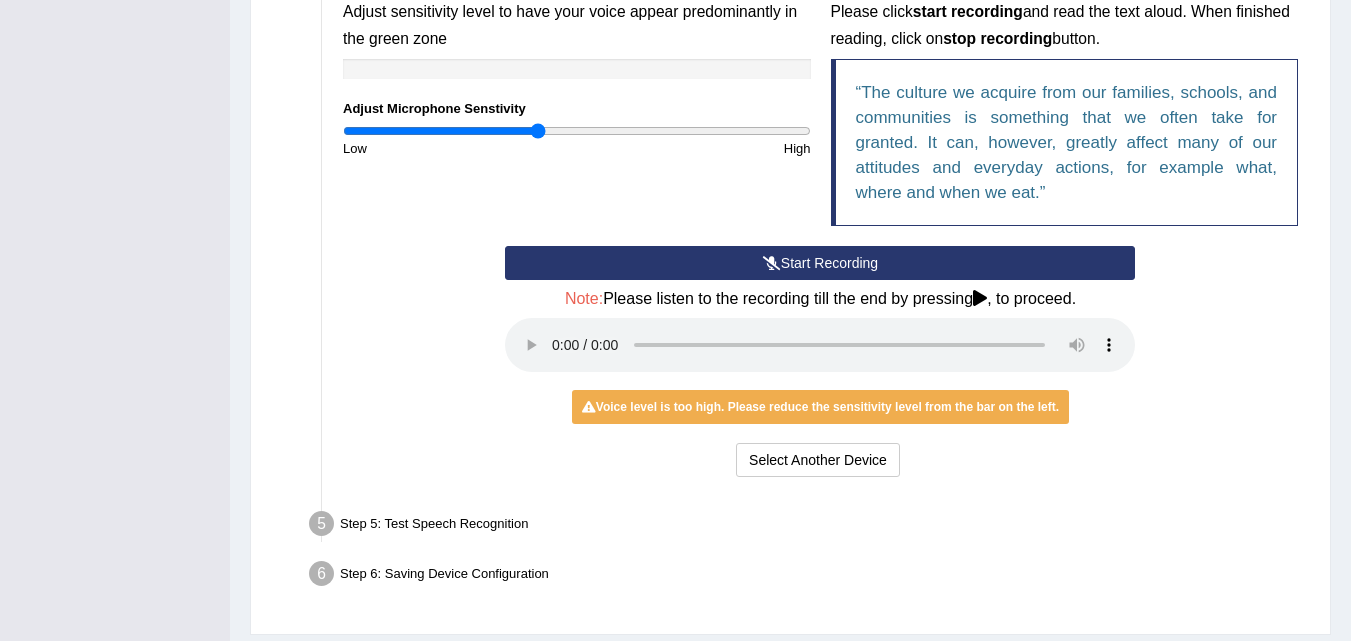 click on "Start Recording" at bounding box center [820, 263] 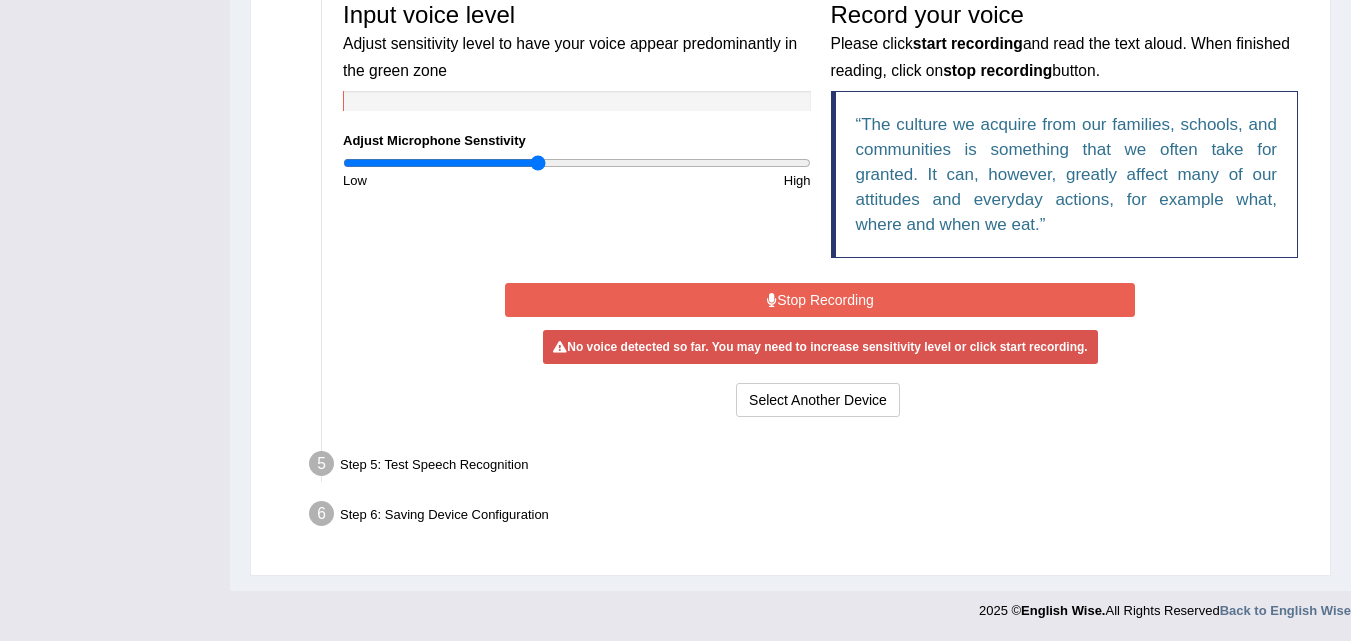 scroll, scrollTop: 622, scrollLeft: 0, axis: vertical 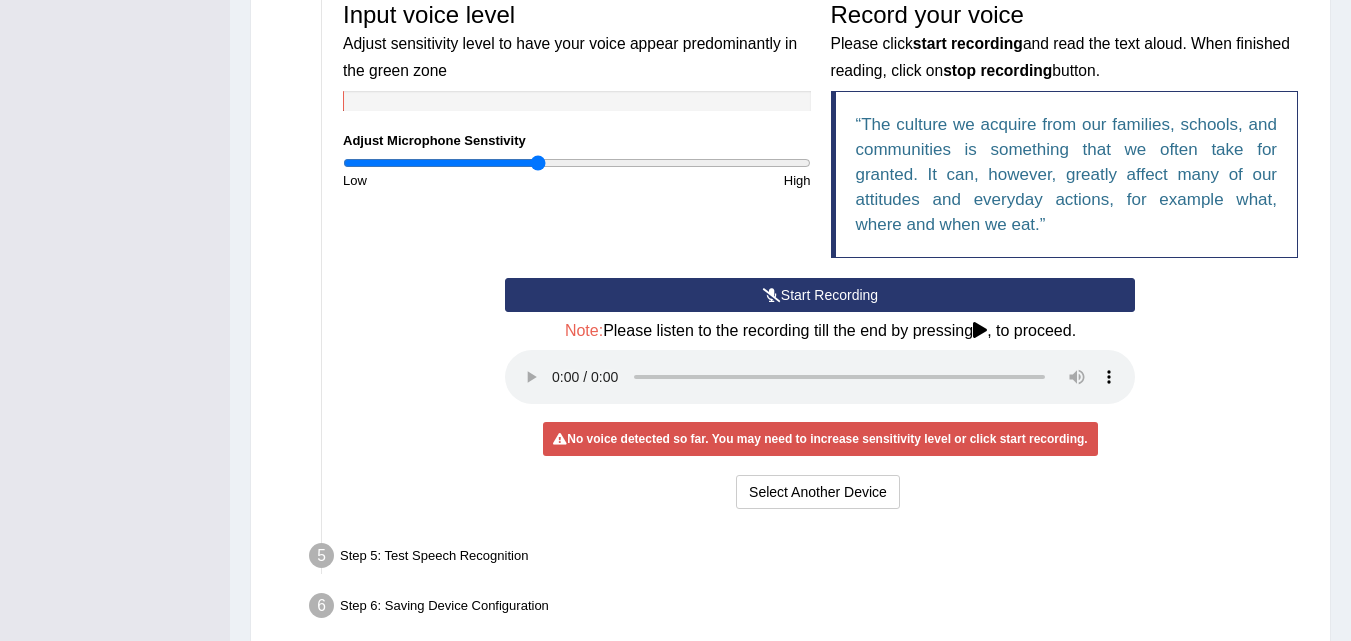 click on "Start Recording" at bounding box center (820, 295) 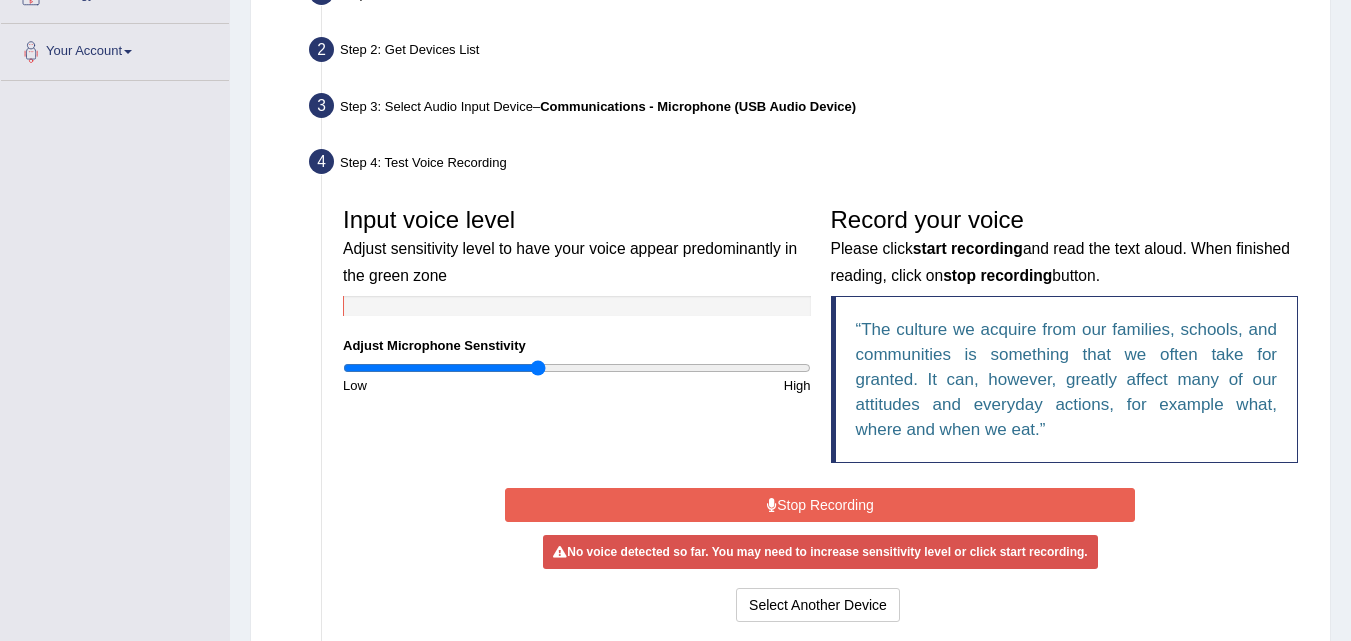 scroll, scrollTop: 446, scrollLeft: 0, axis: vertical 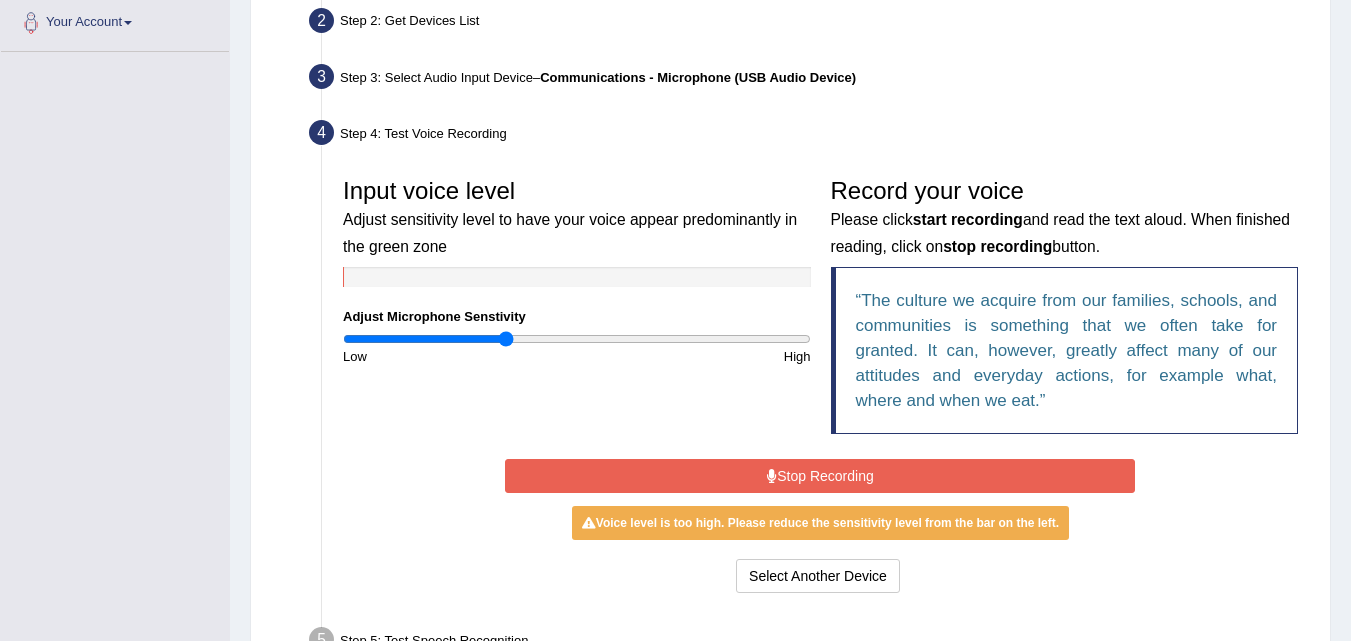 type on "0.7" 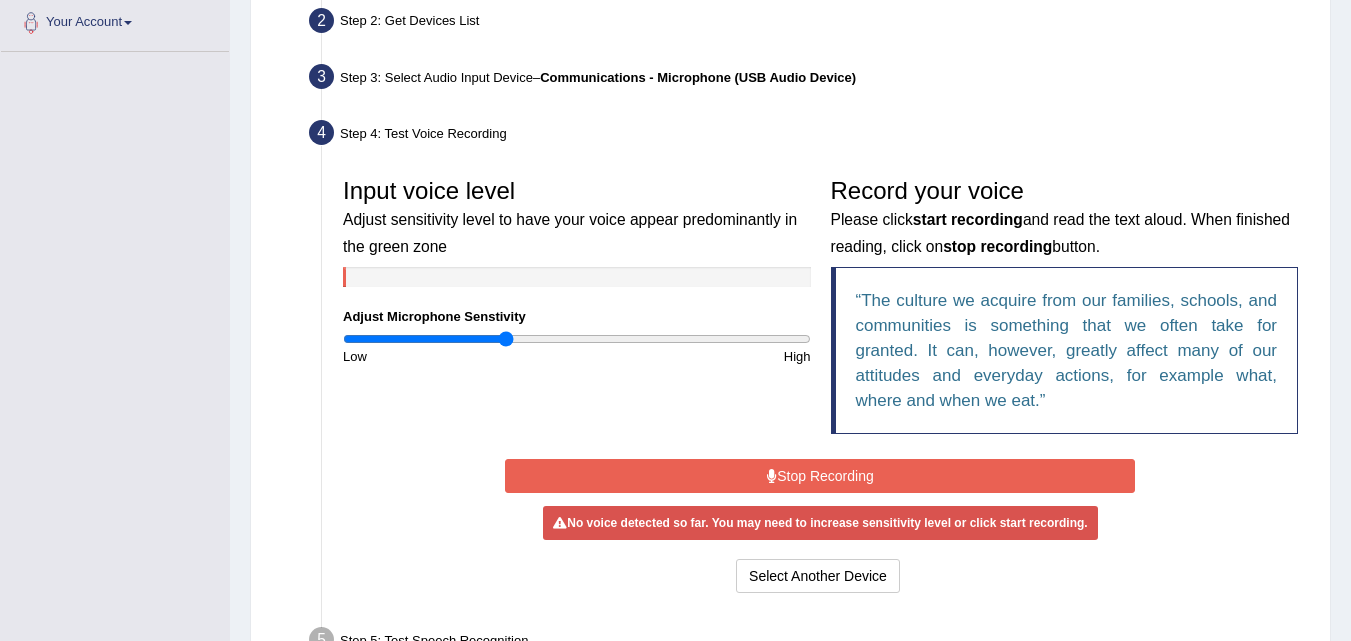 click on "Stop Recording" at bounding box center (820, 476) 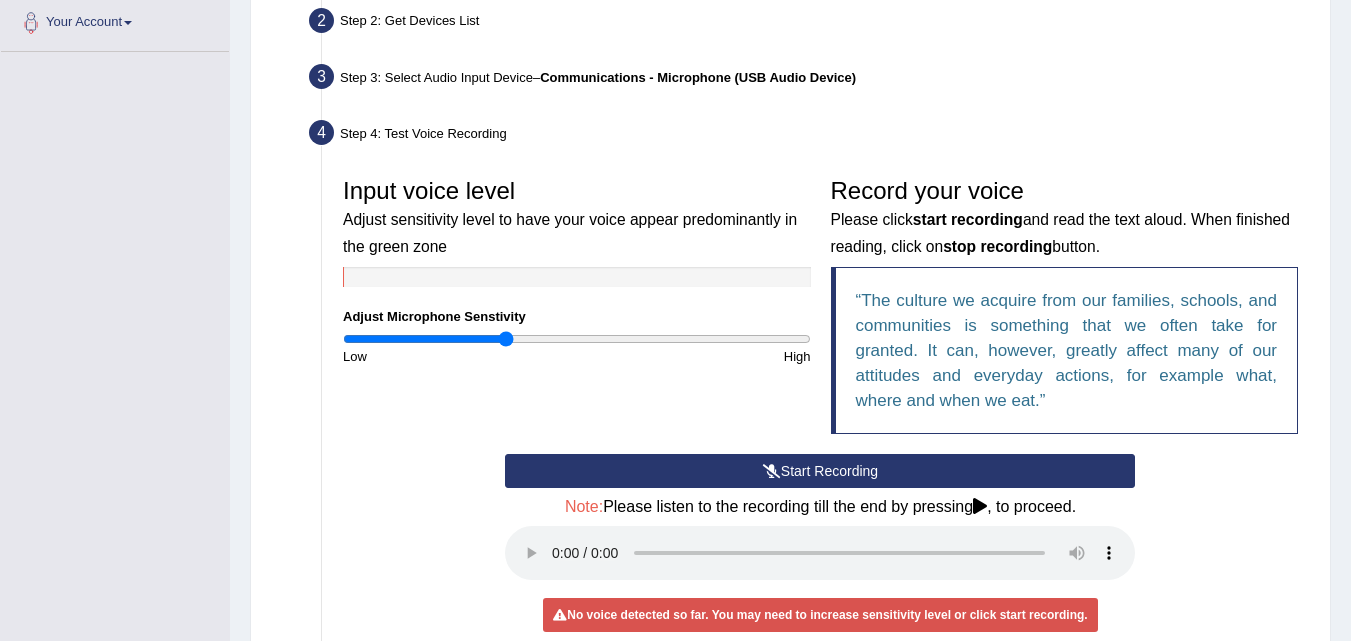 click on "Start Recording" at bounding box center [820, 471] 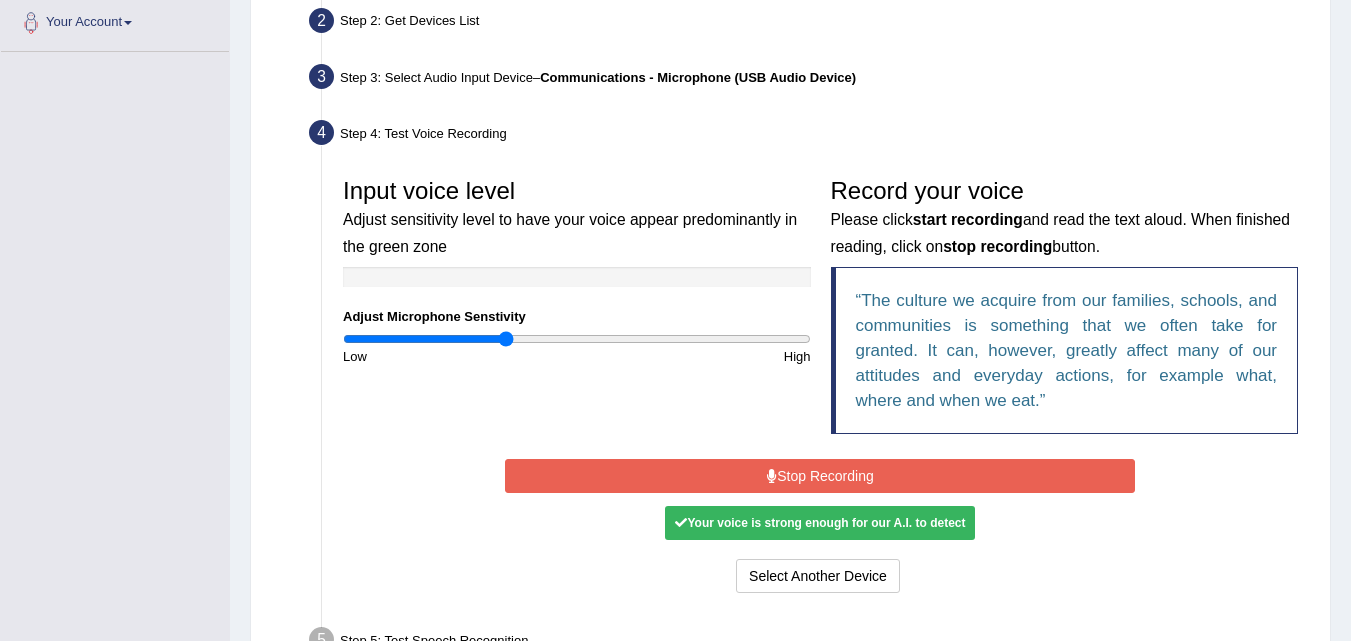 click on "Stop Recording" at bounding box center (820, 476) 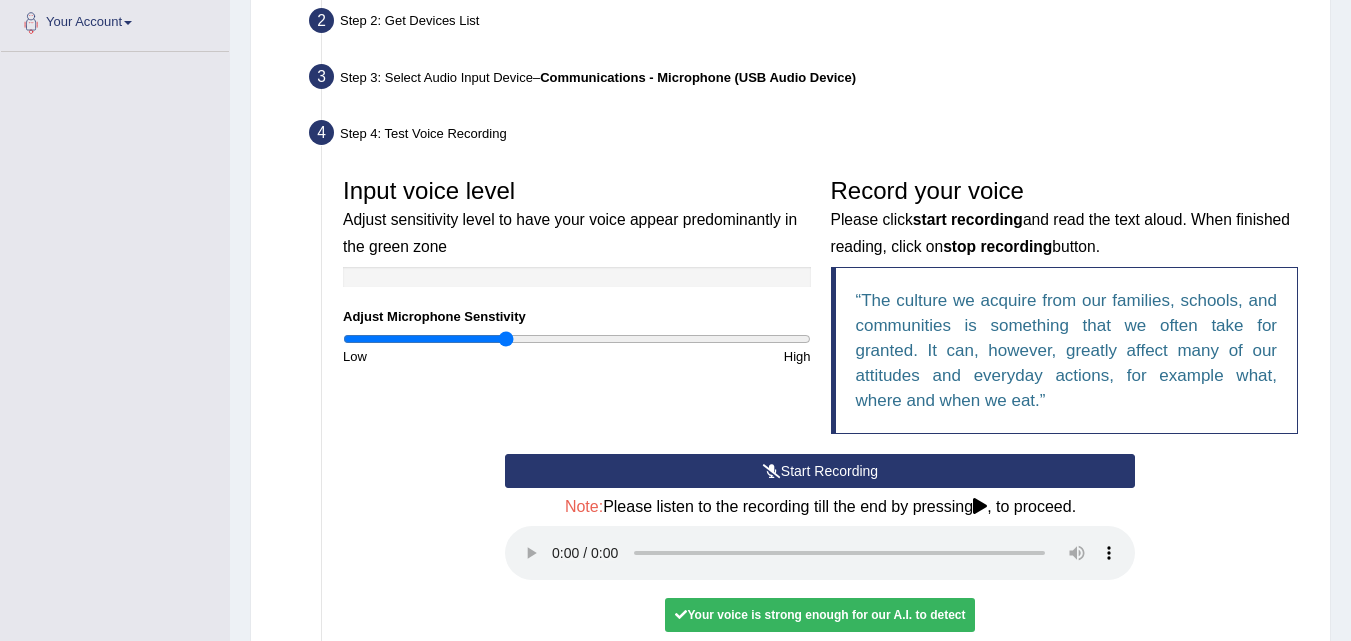 click on "Start Recording" at bounding box center (820, 471) 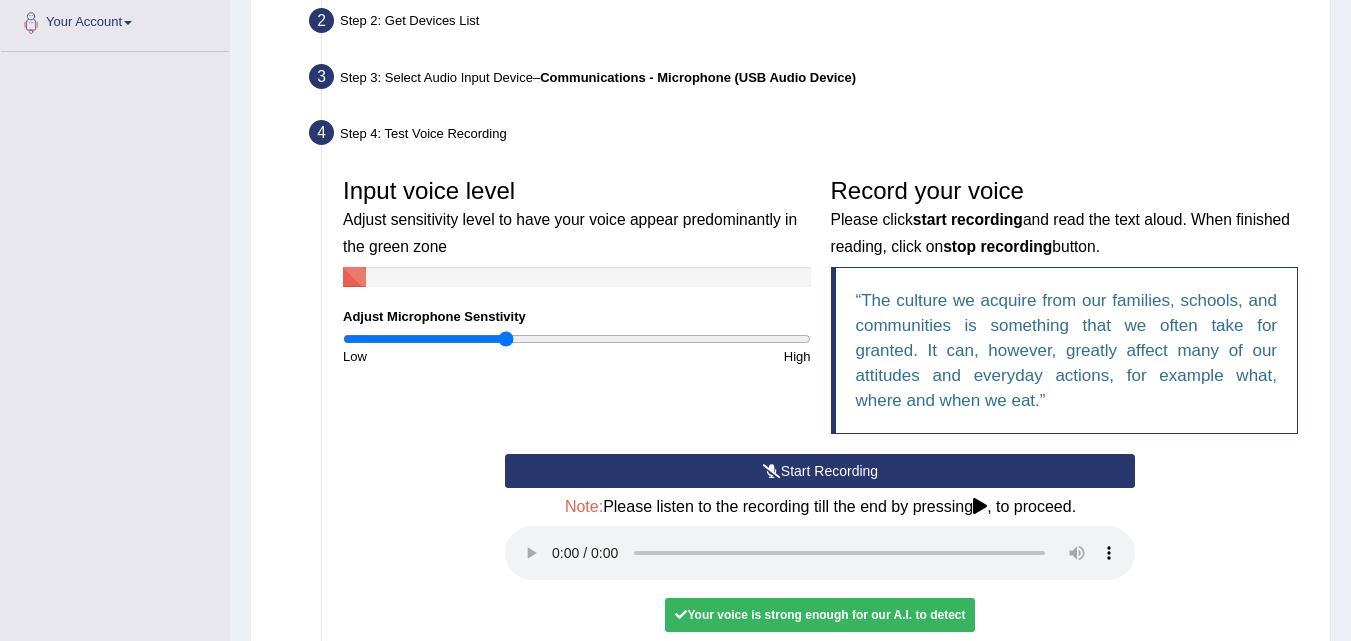 click on "Start Recording" at bounding box center [820, 471] 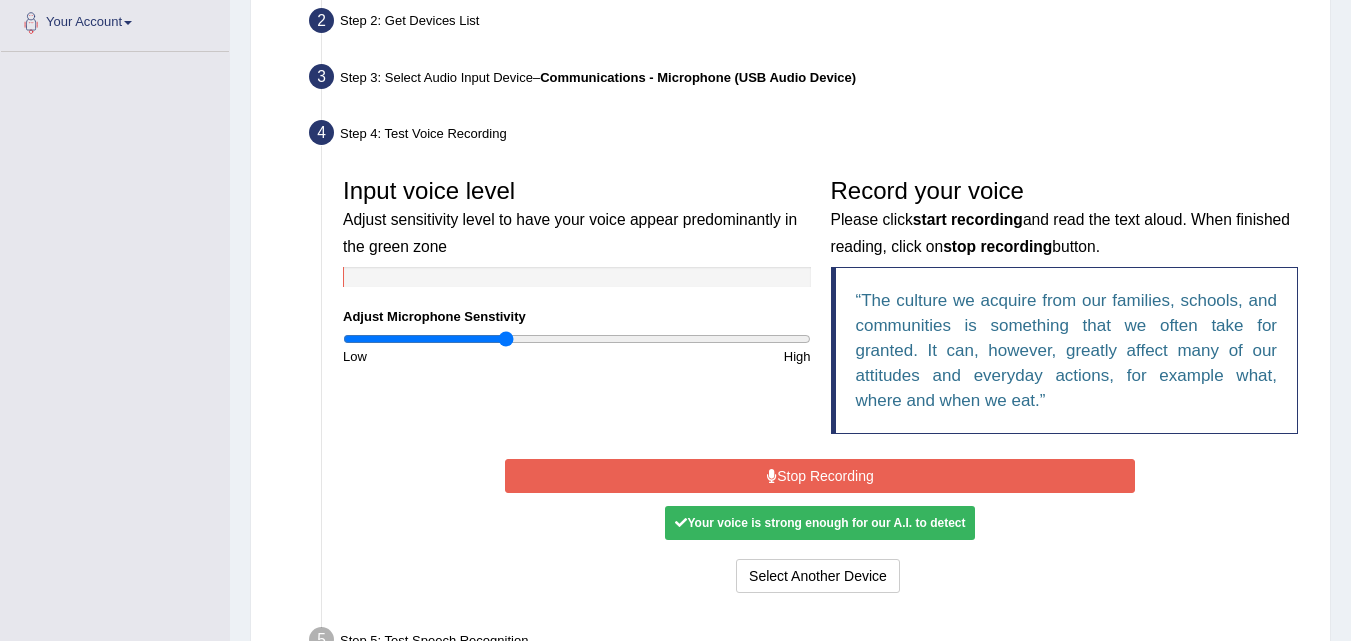 click on "Stop Recording" at bounding box center (820, 476) 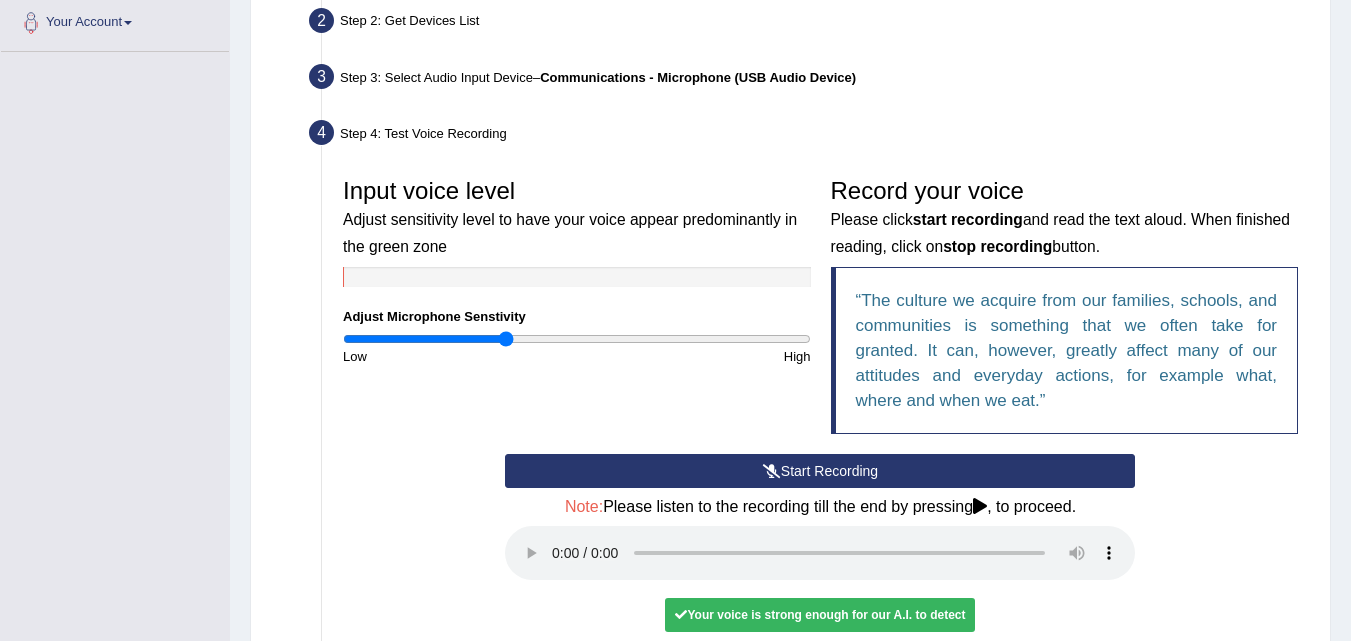 click on "Start Recording" at bounding box center [820, 471] 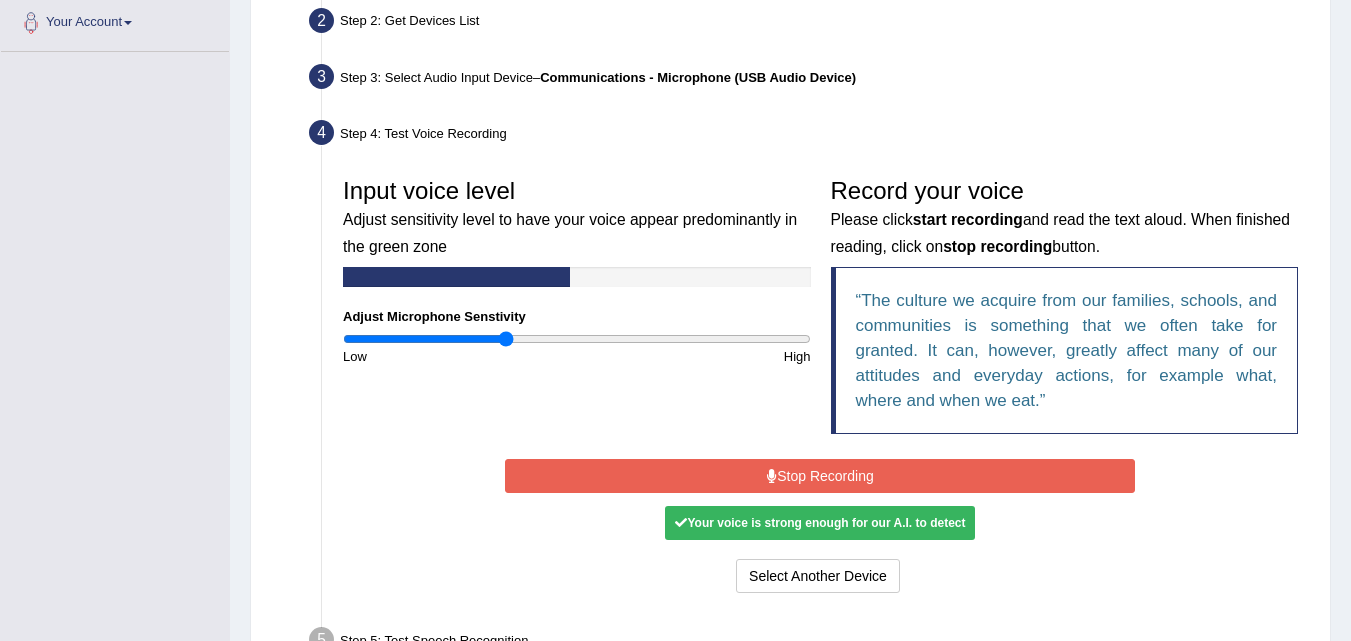 click on "Stop Recording" at bounding box center (820, 476) 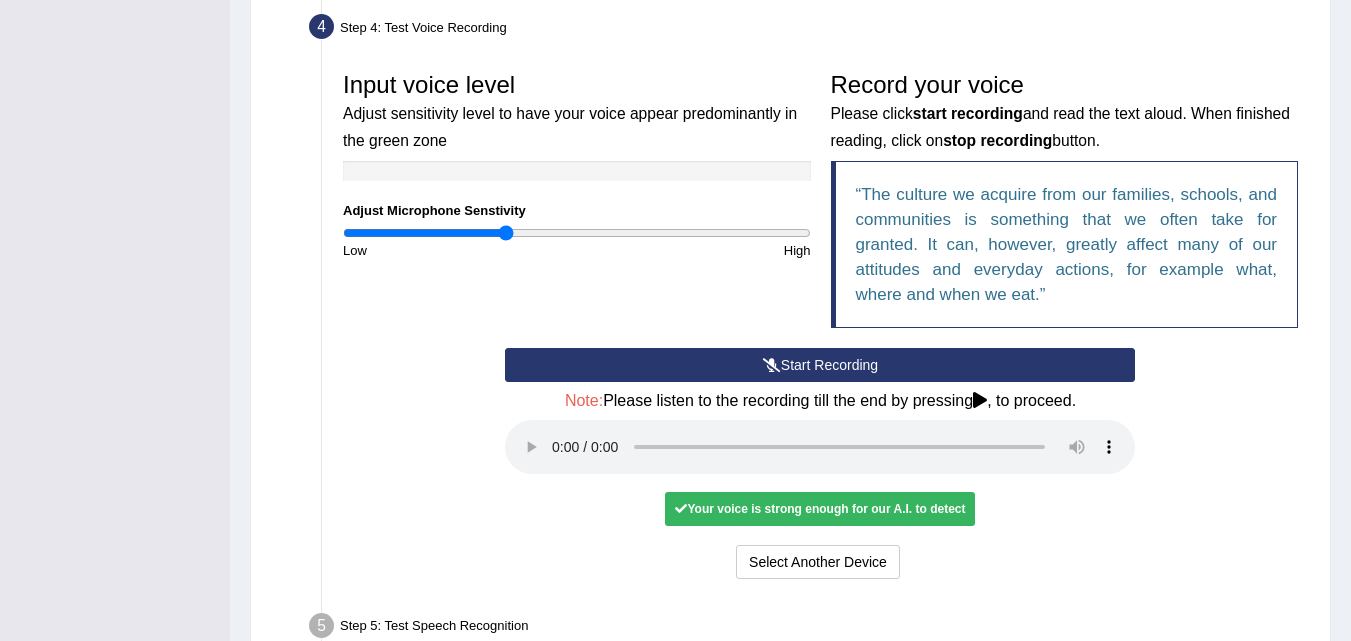 scroll, scrollTop: 560, scrollLeft: 0, axis: vertical 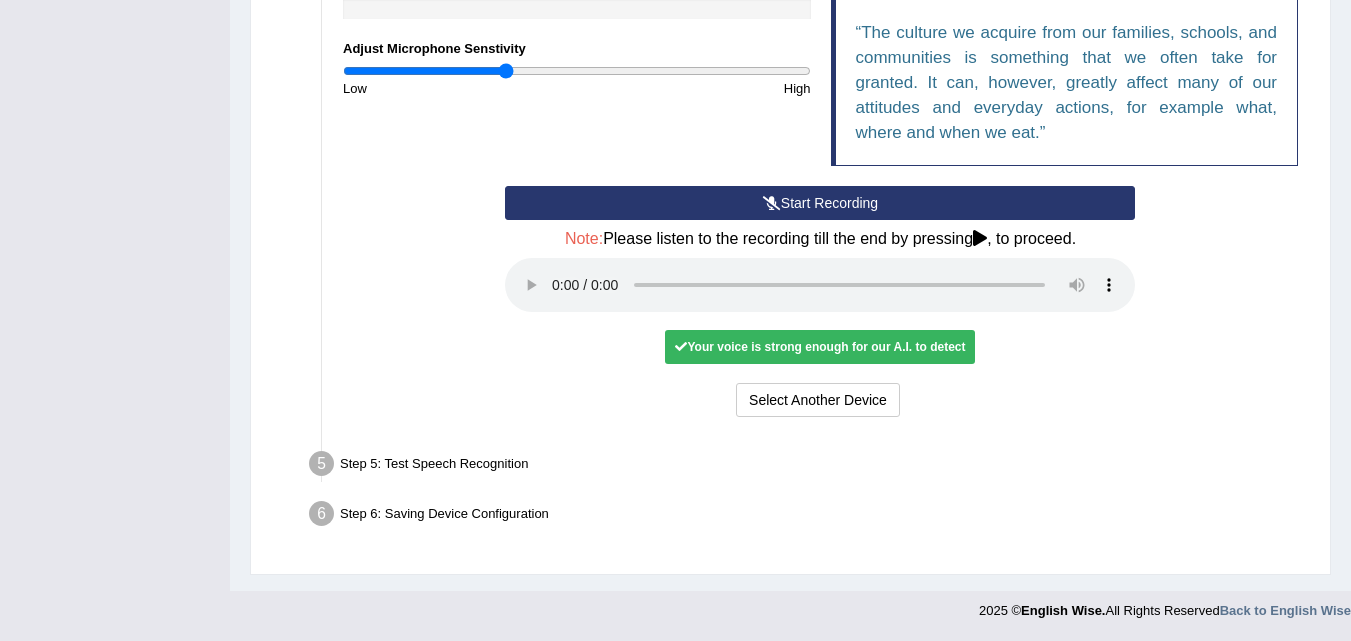 click on "Your voice is strong enough for our A.I. to detect" at bounding box center [820, 347] 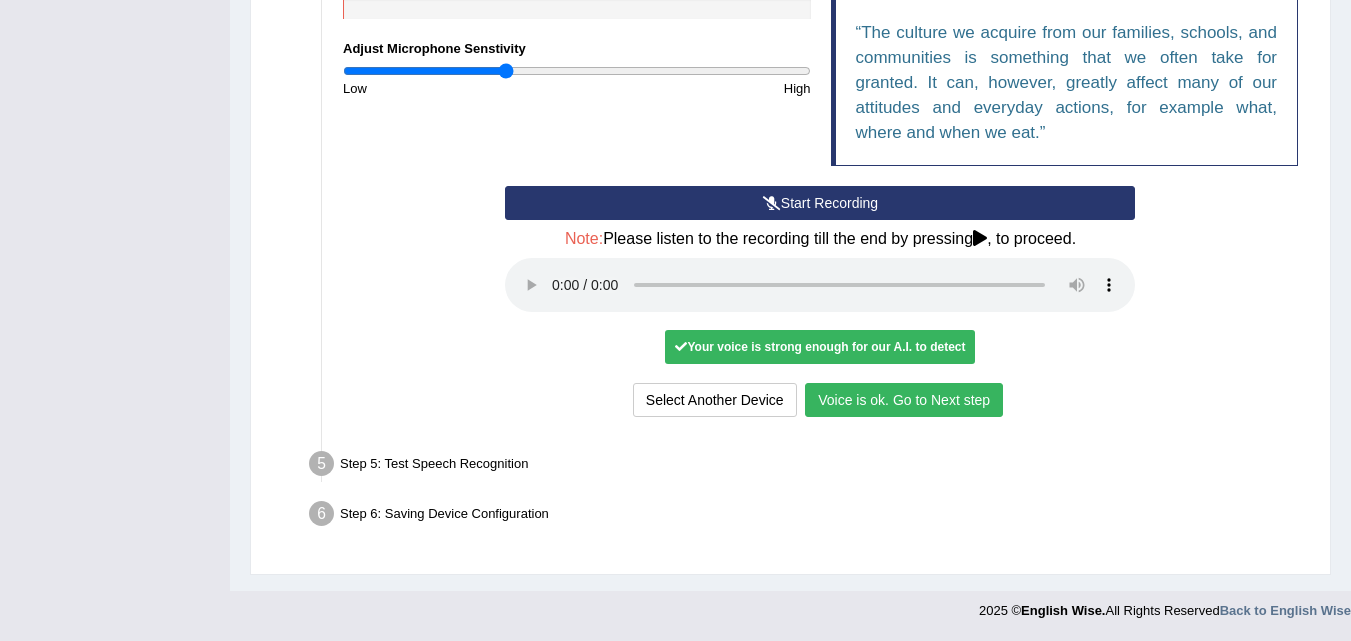 click on "Voice is ok. Go to Next step" at bounding box center [904, 400] 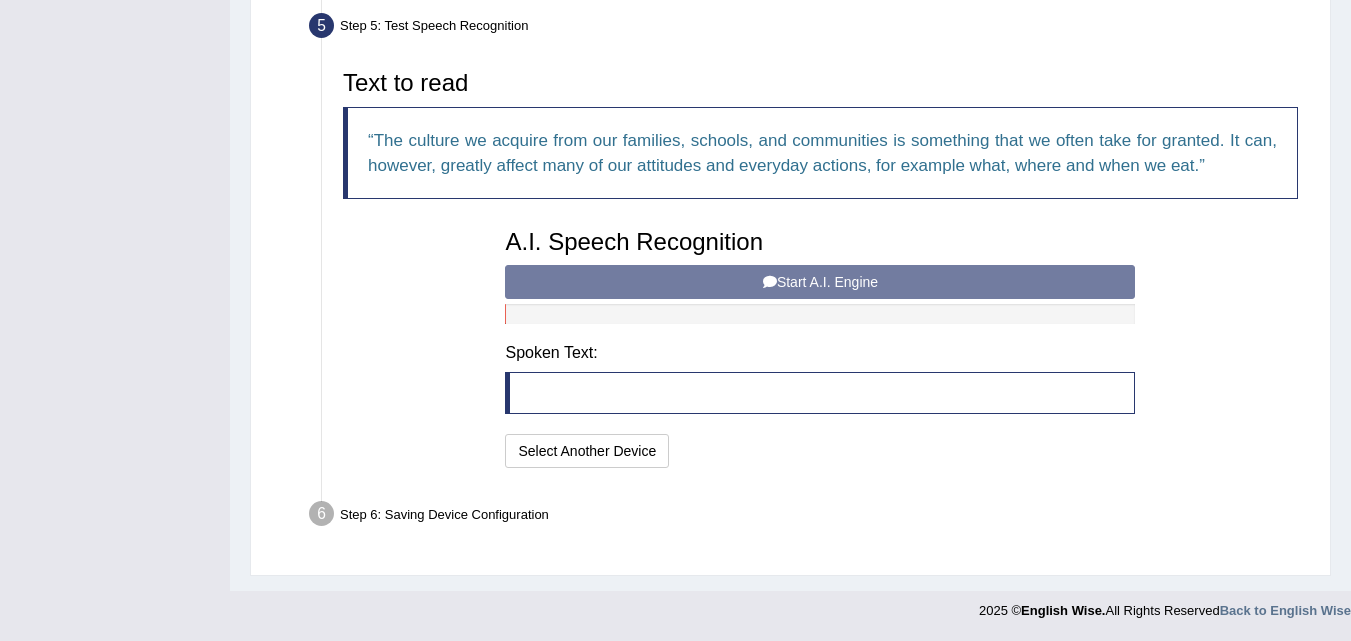 scroll, scrollTop: 610, scrollLeft: 0, axis: vertical 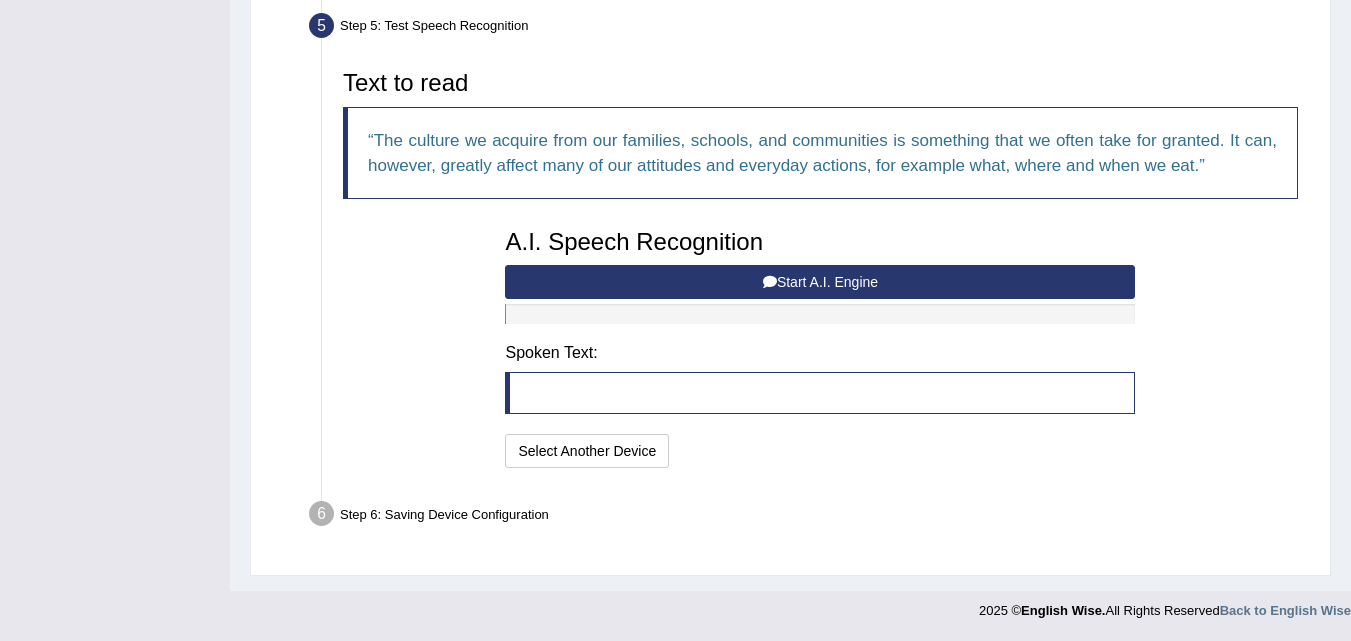 click on "Start A.I. Engine" at bounding box center [820, 282] 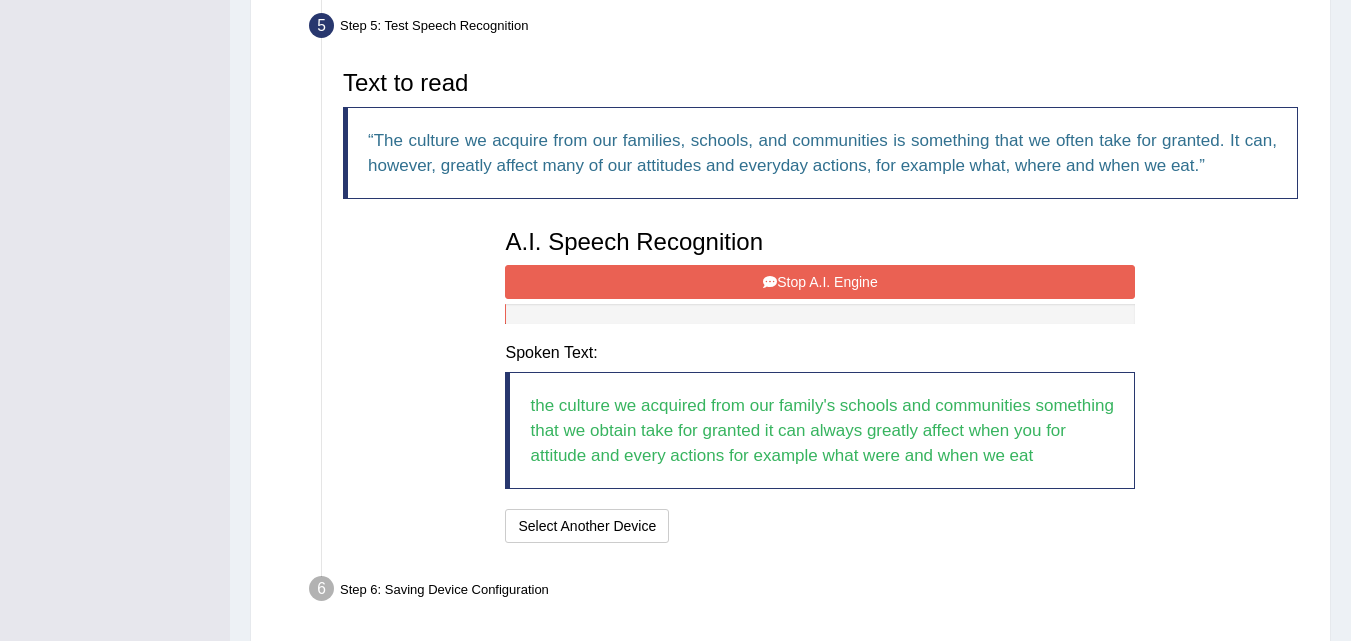 click on "Stop A.I. Engine" at bounding box center [820, 282] 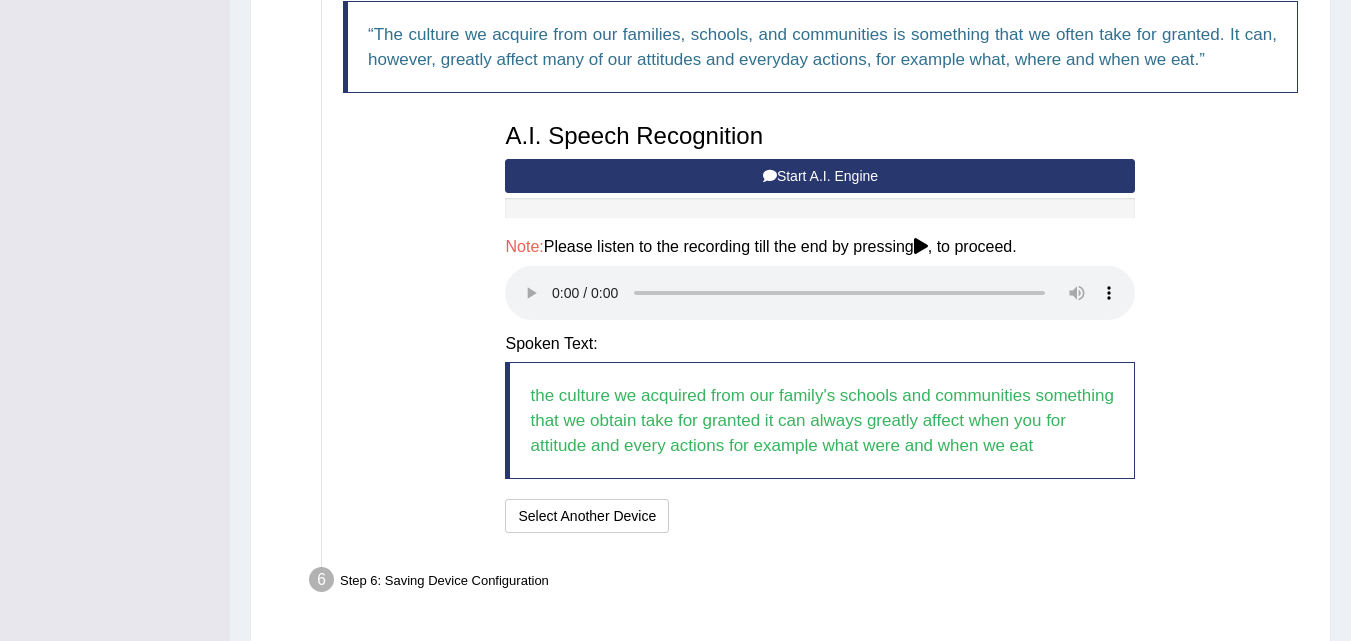 scroll, scrollTop: 782, scrollLeft: 0, axis: vertical 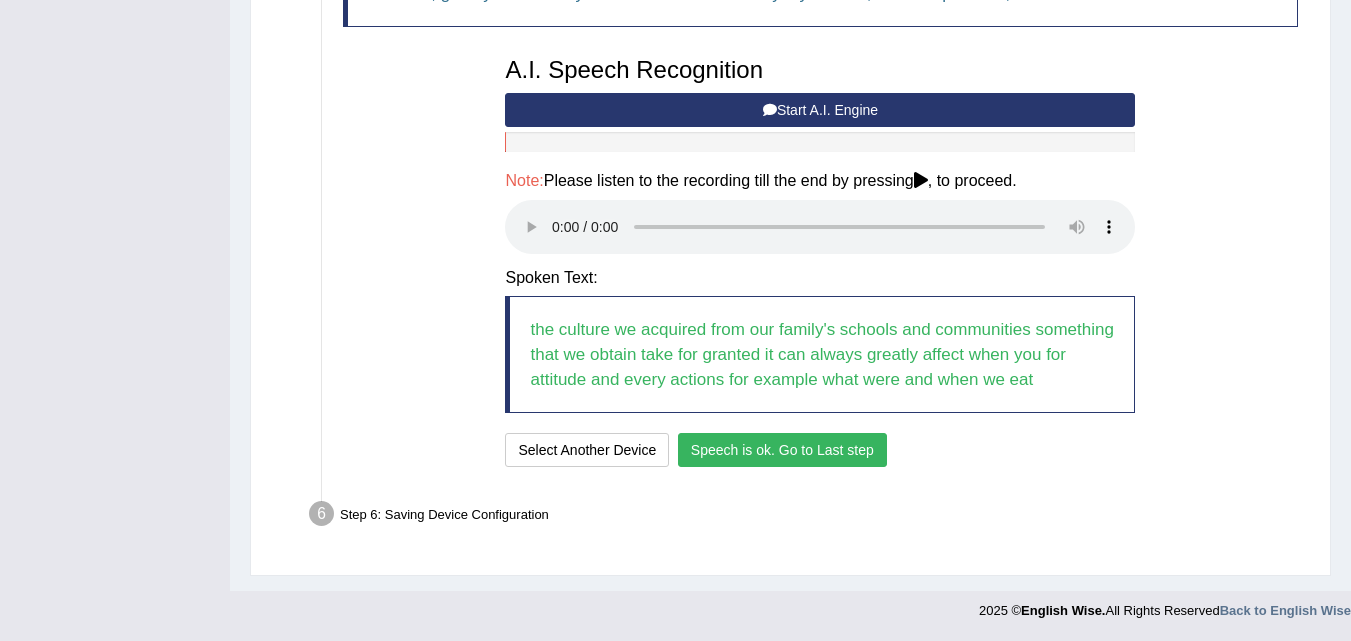 click on "Speech is ok. Go to Last step" at bounding box center (782, 450) 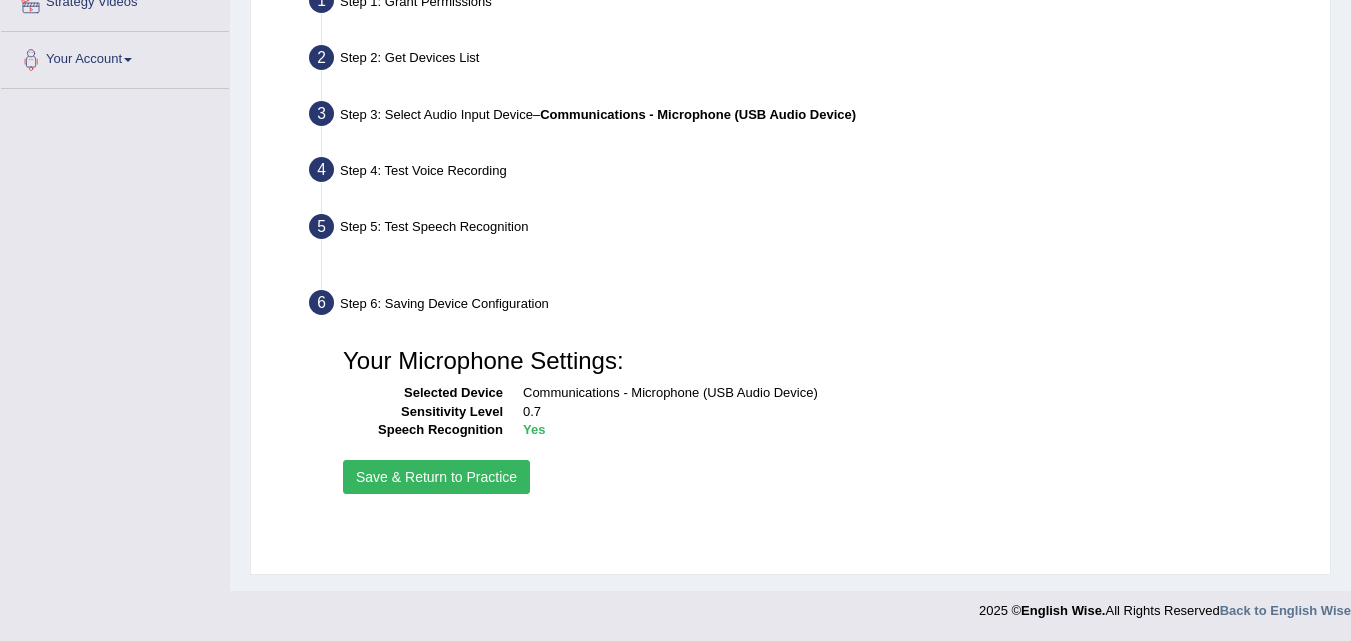 scroll, scrollTop: 409, scrollLeft: 0, axis: vertical 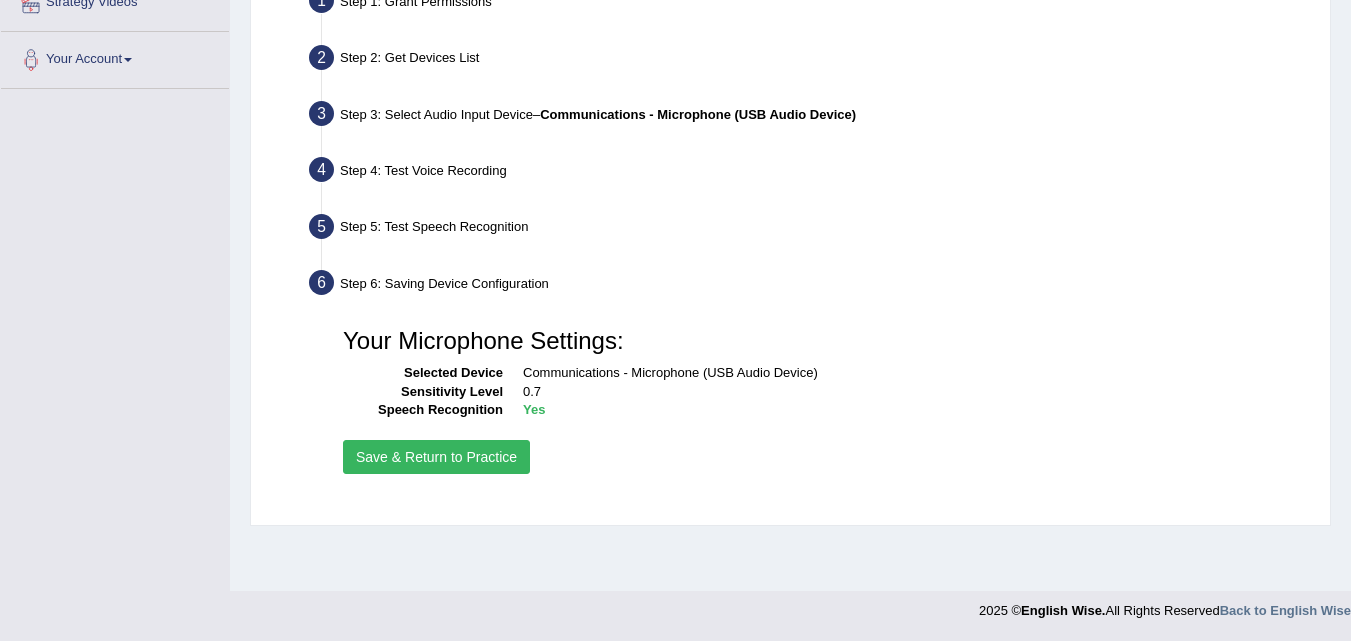 click on "Save & Return to Practice" at bounding box center [436, 457] 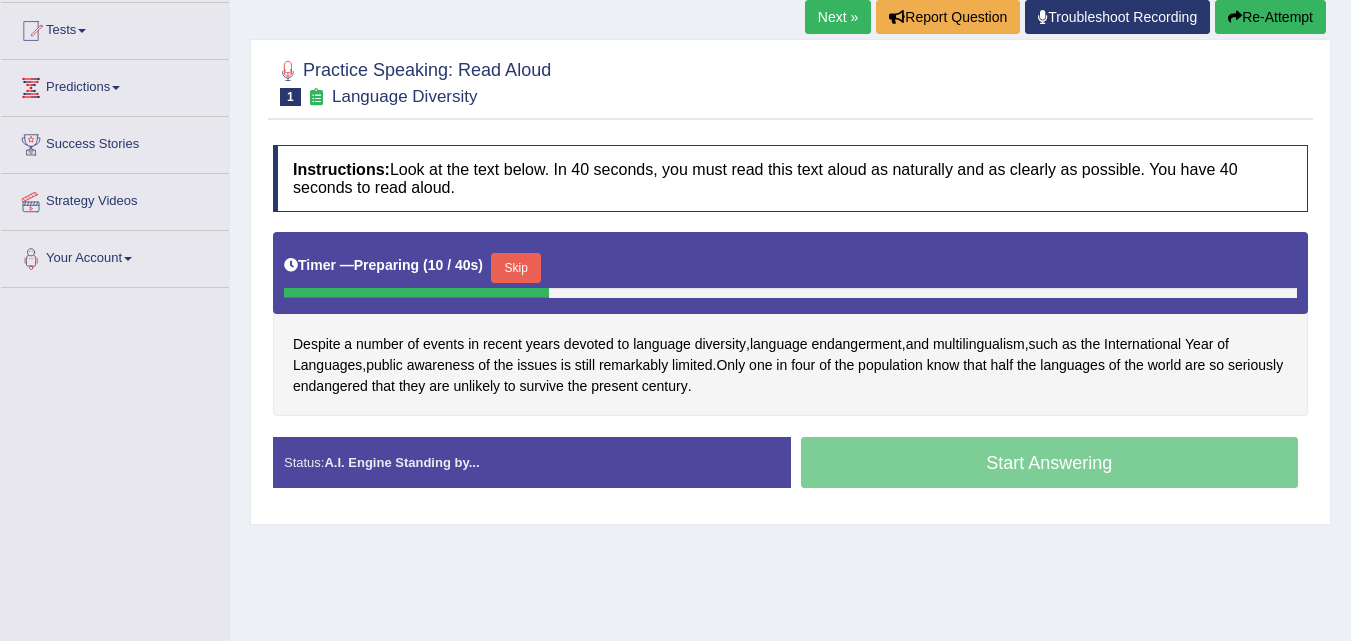 scroll, scrollTop: 210, scrollLeft: 0, axis: vertical 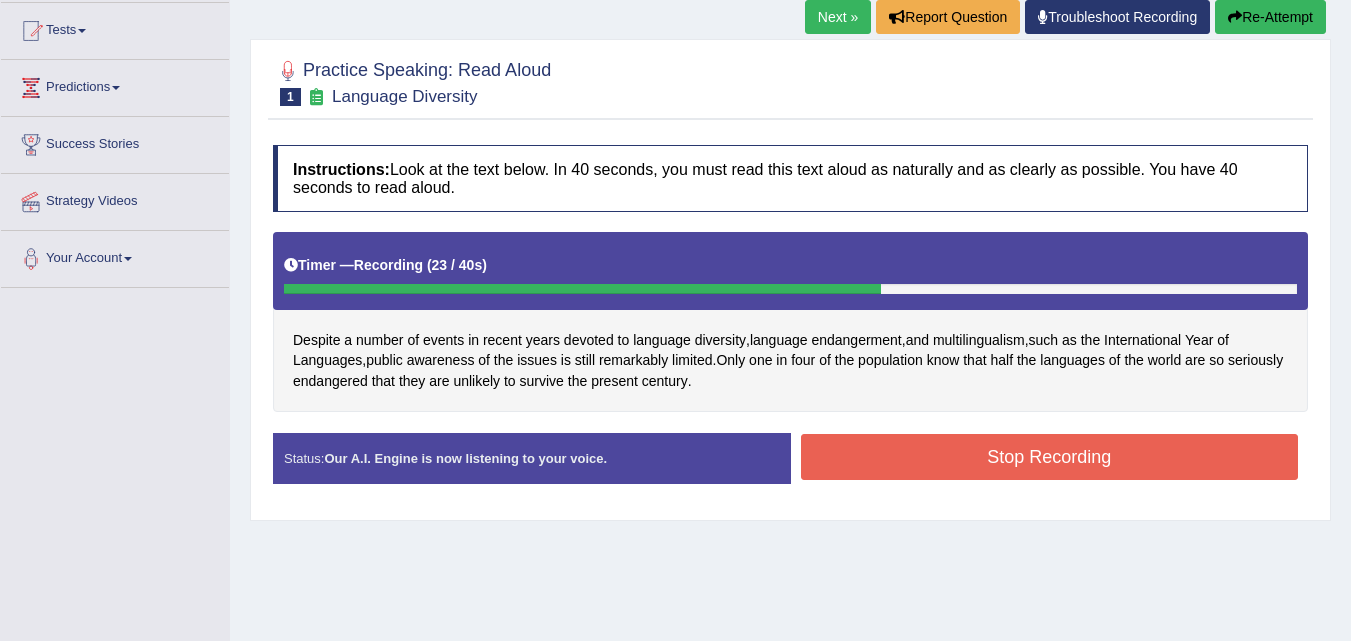 click on "Stop Recording" at bounding box center (1050, 457) 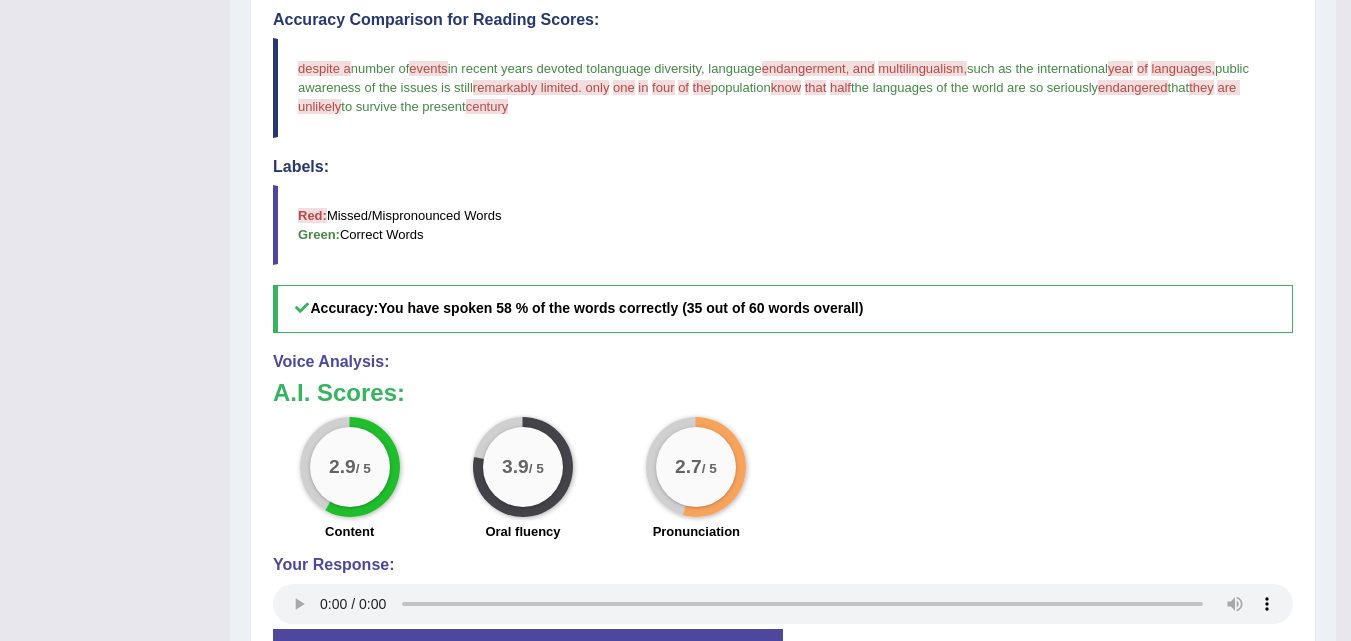 scroll, scrollTop: 792, scrollLeft: 0, axis: vertical 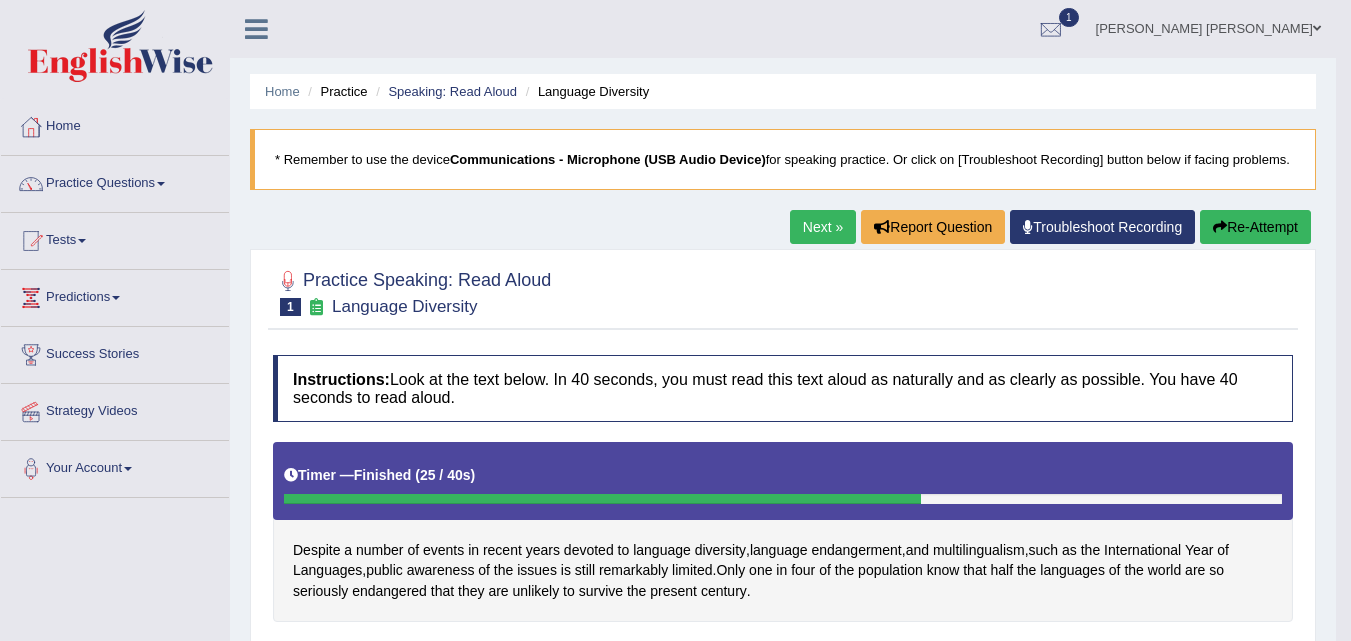 click on "Next »" at bounding box center (823, 227) 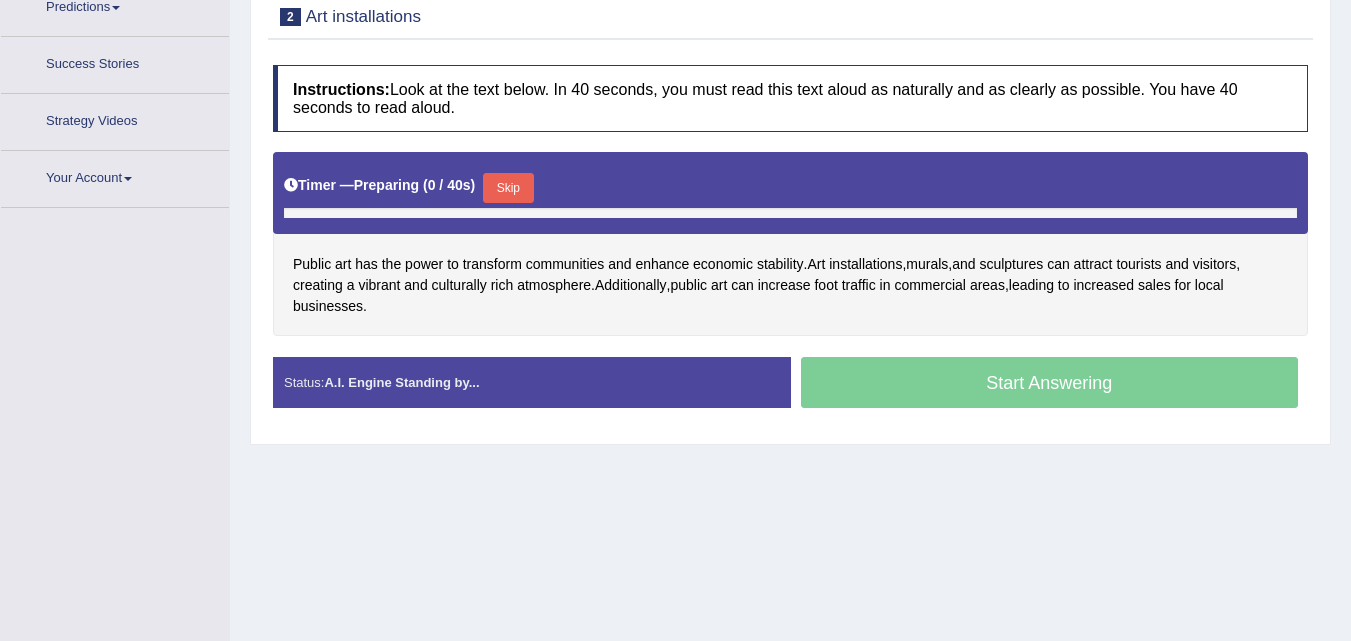 scroll, scrollTop: 290, scrollLeft: 0, axis: vertical 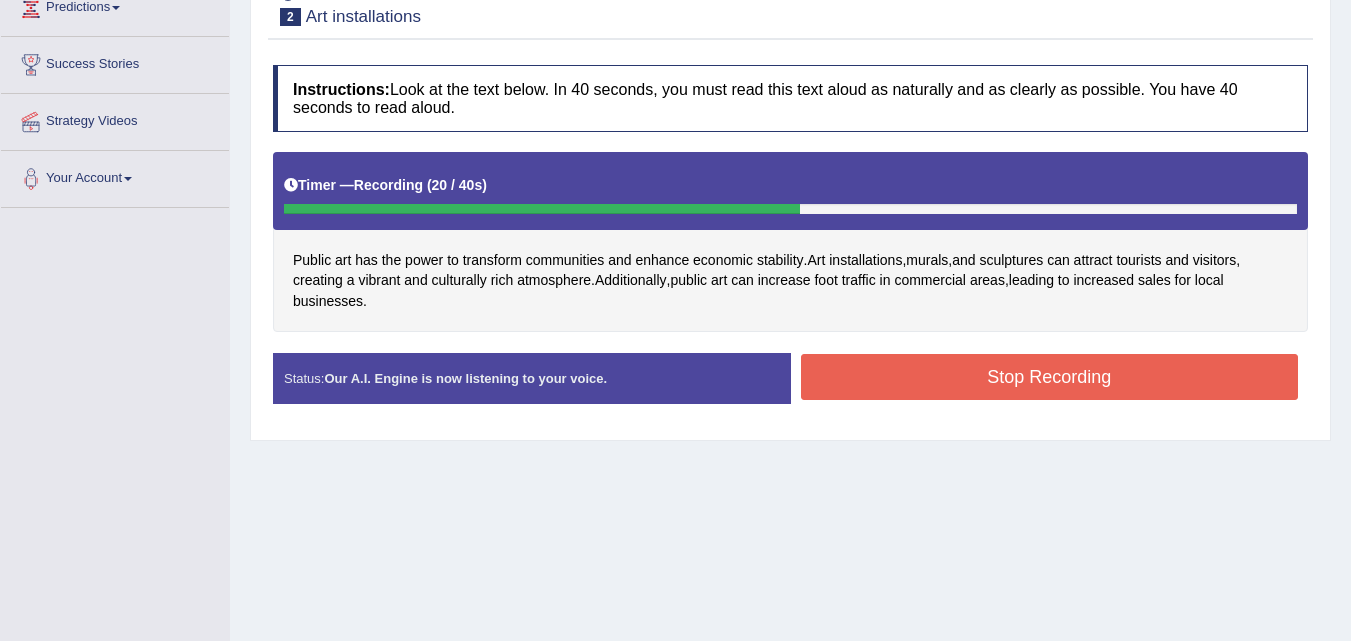 click on "Stop Recording" at bounding box center (1050, 377) 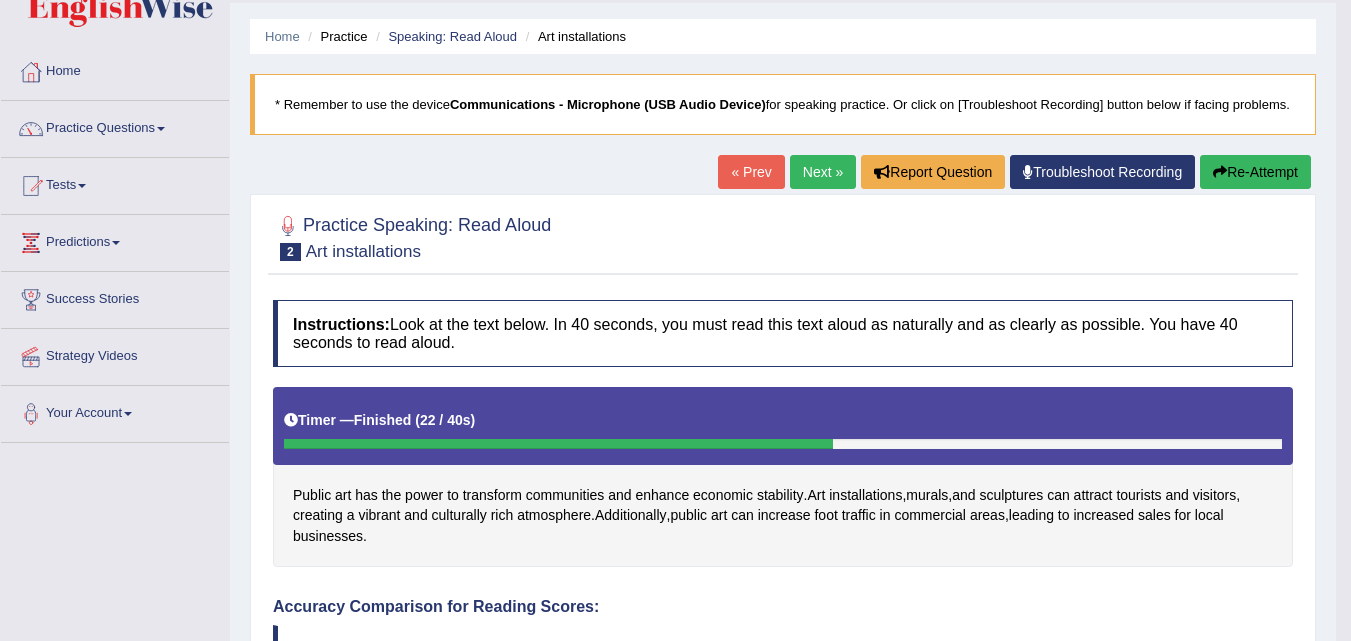 scroll, scrollTop: 45, scrollLeft: 0, axis: vertical 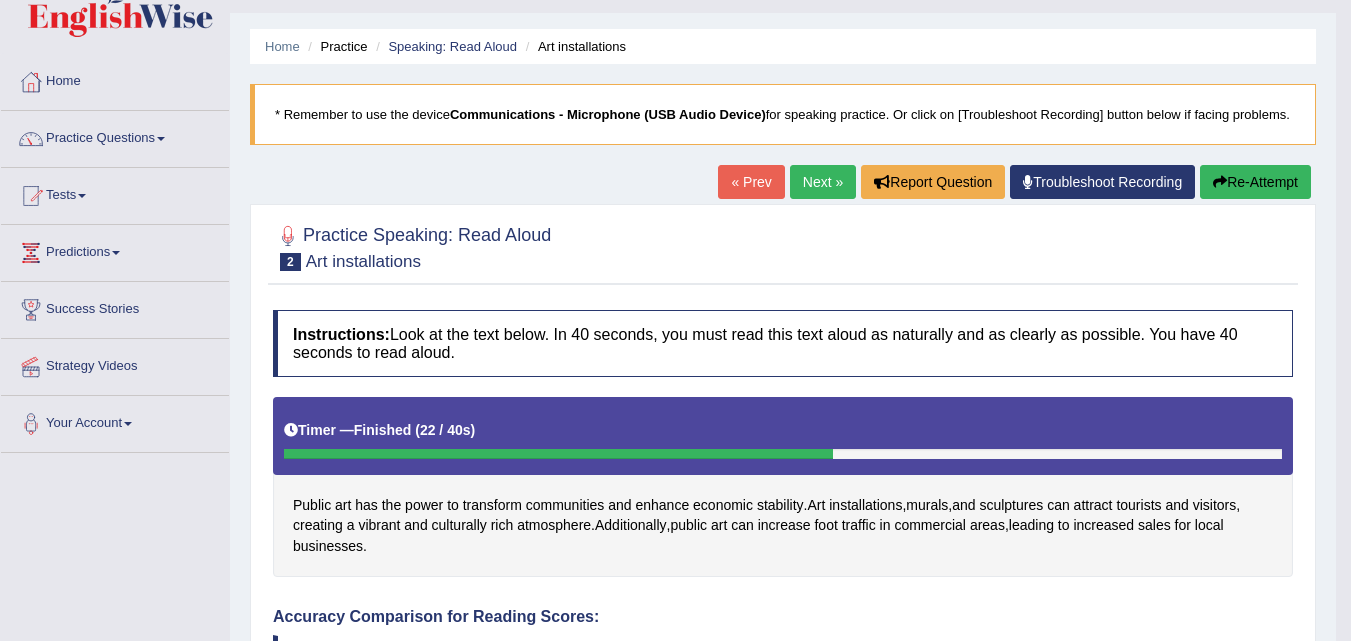 click on "Next »" at bounding box center (823, 182) 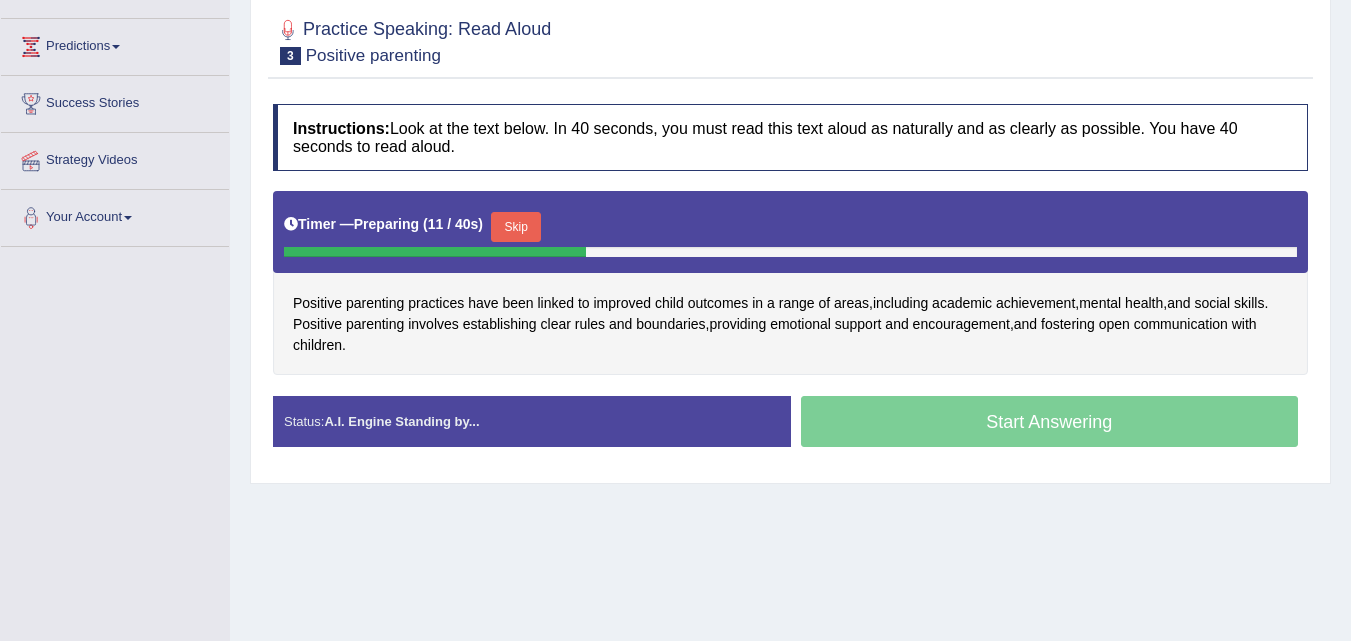 scroll, scrollTop: 251, scrollLeft: 0, axis: vertical 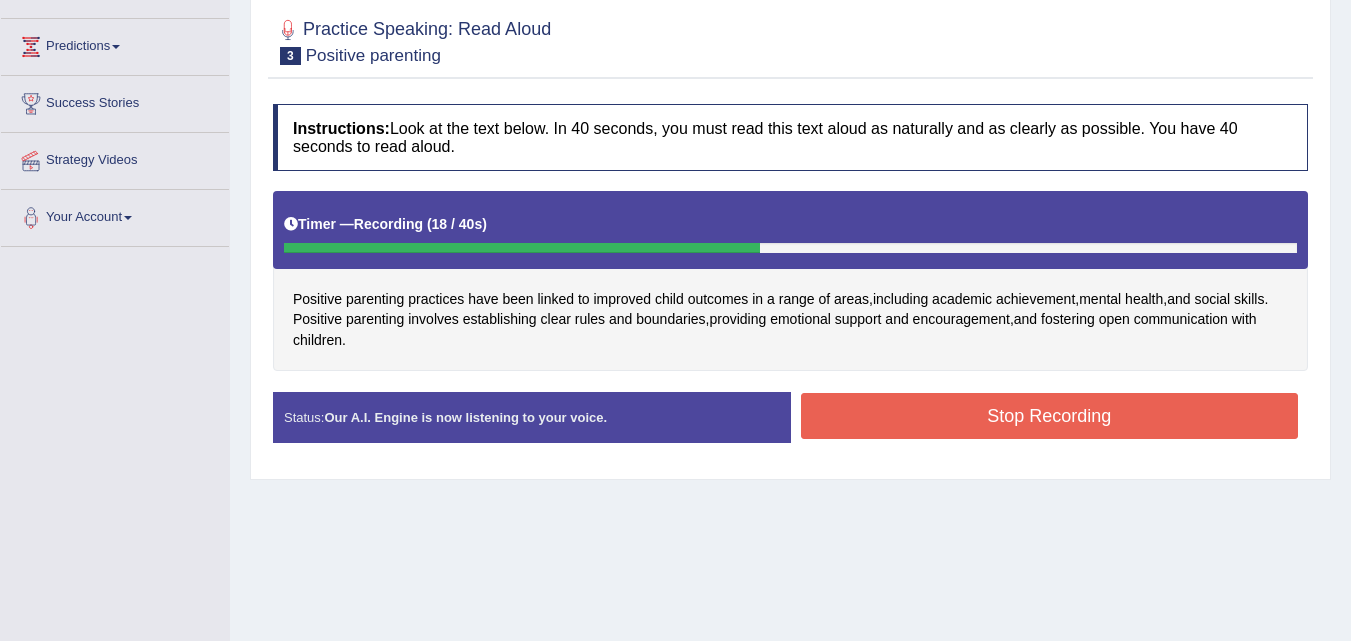 click on "Stop Recording" at bounding box center (1050, 416) 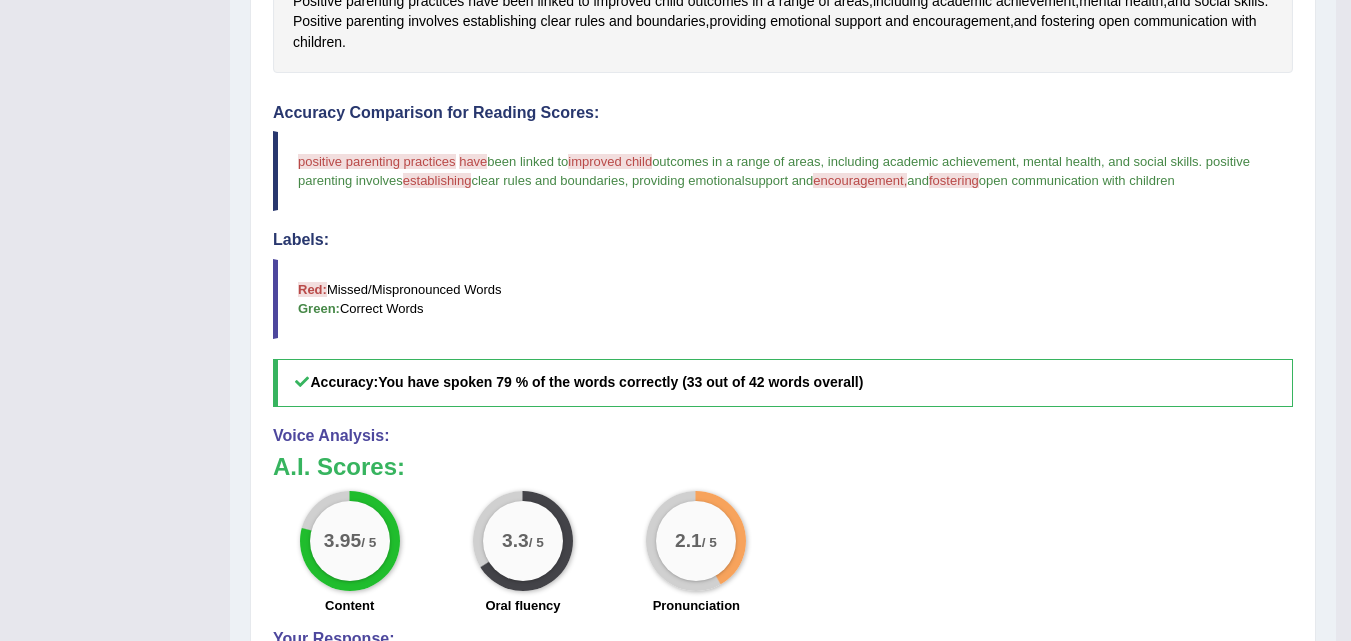 scroll, scrollTop: 552, scrollLeft: 0, axis: vertical 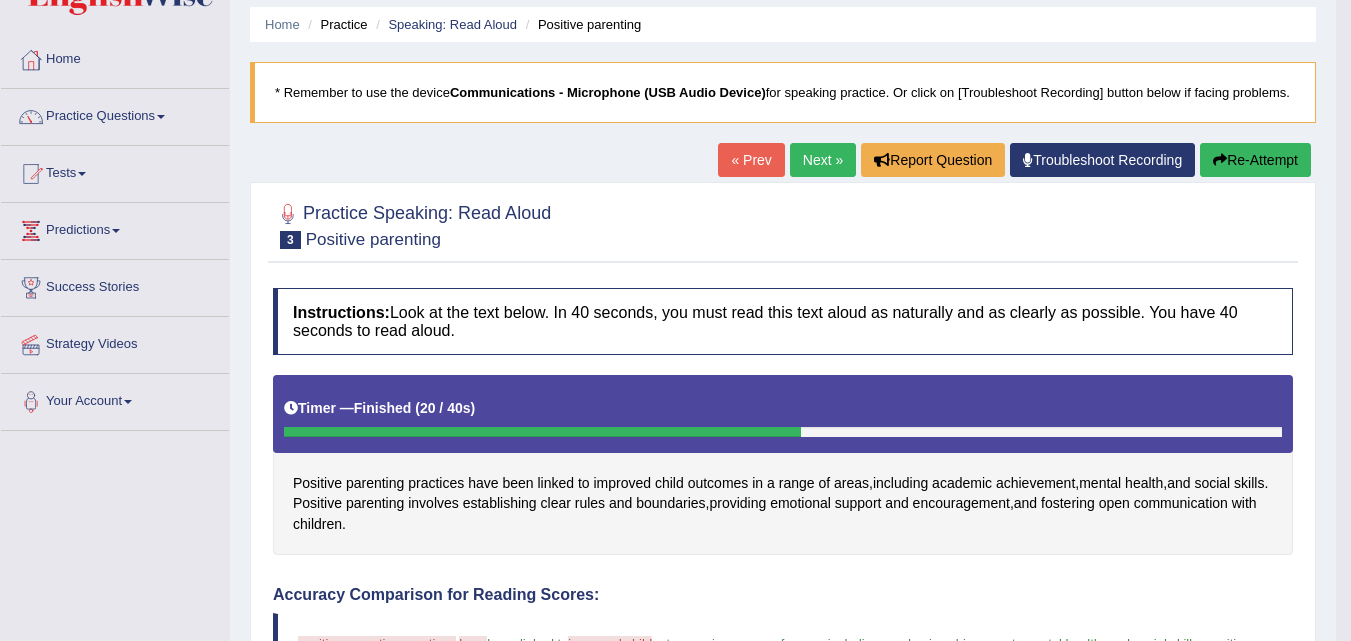 click on "Next »" at bounding box center [823, 160] 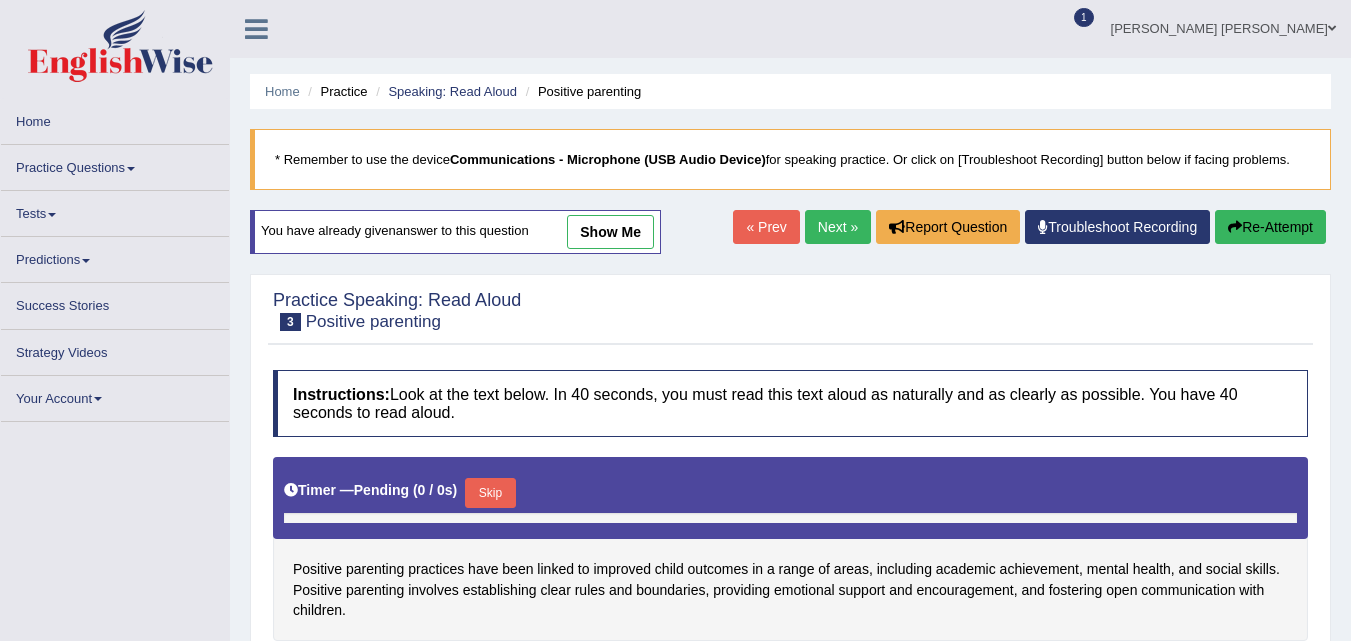 scroll, scrollTop: 0, scrollLeft: 0, axis: both 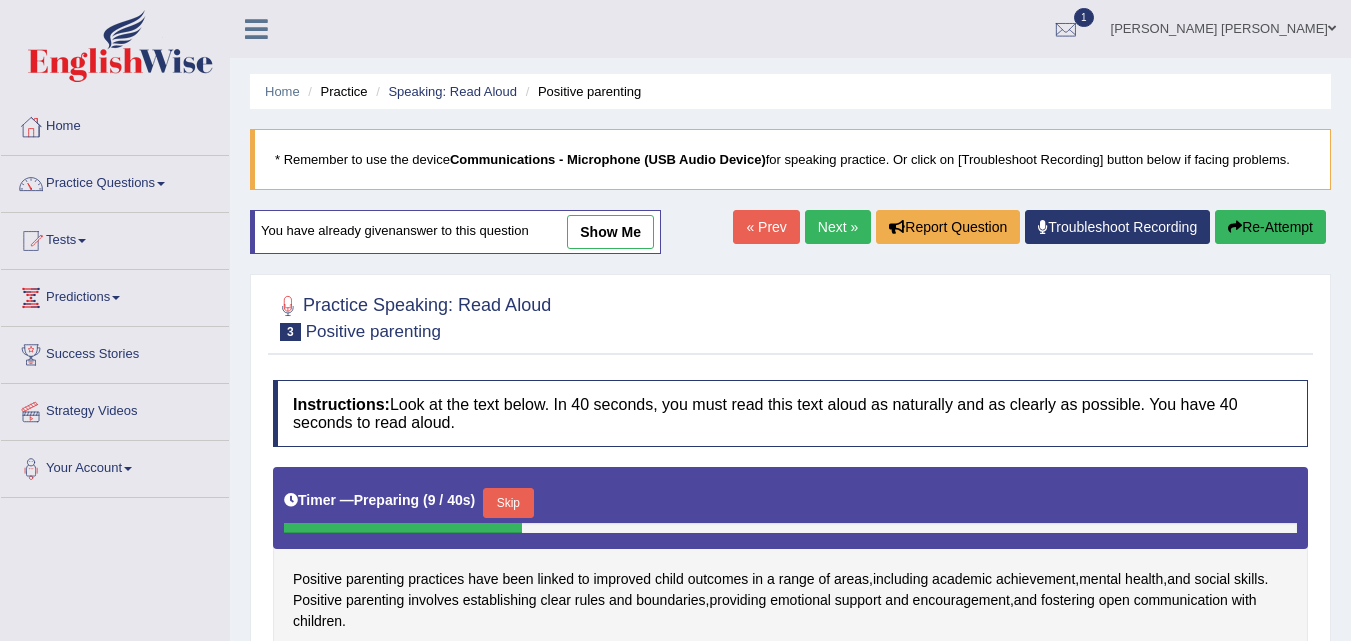 click on "Skip" at bounding box center (508, 503) 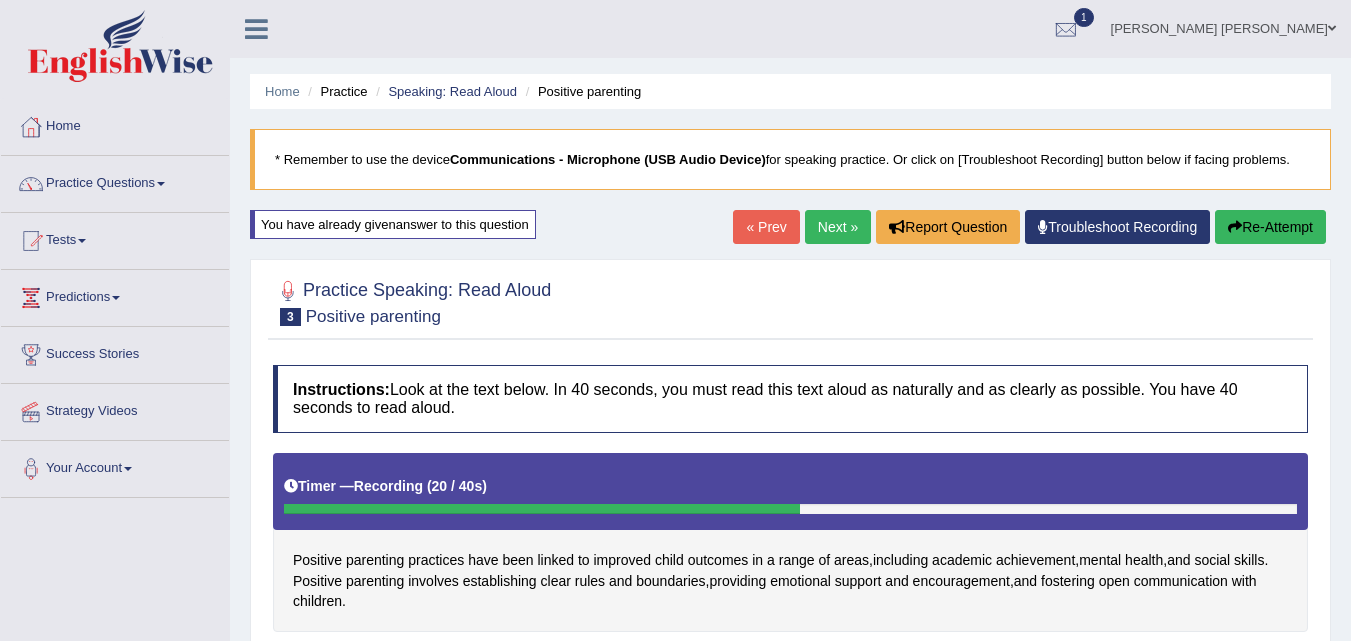 click on "Stop Recording" at bounding box center (1050, 677) 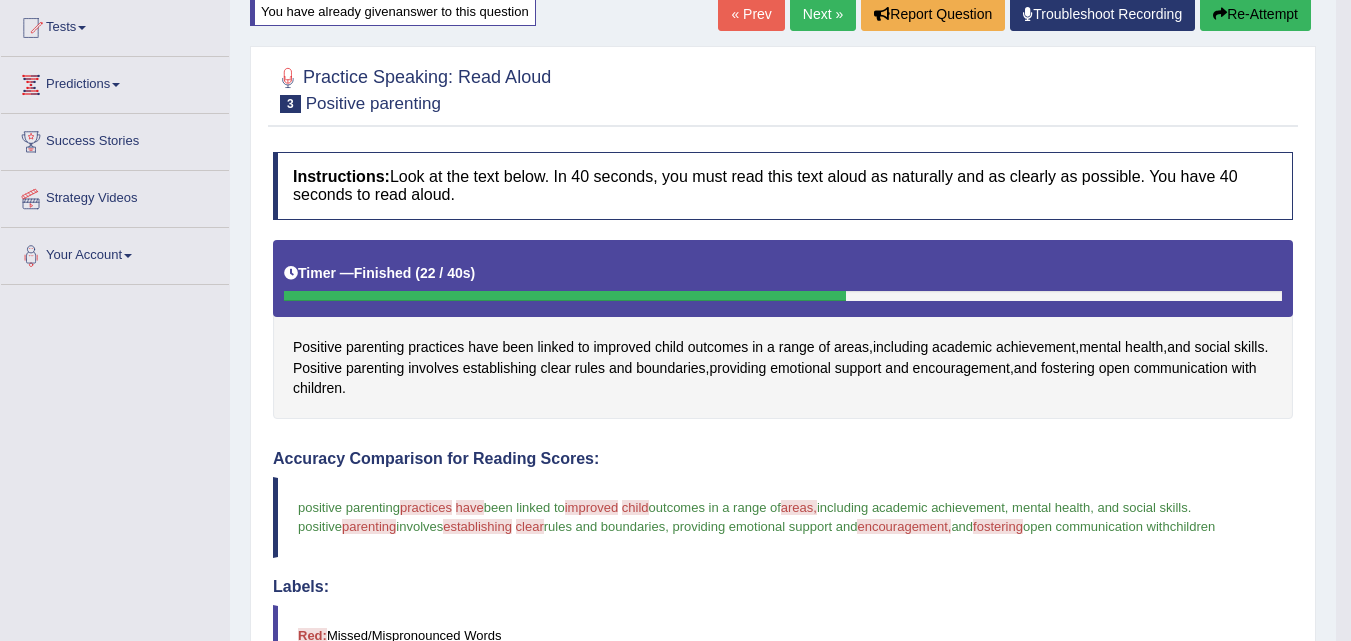 scroll, scrollTop: 0, scrollLeft: 0, axis: both 